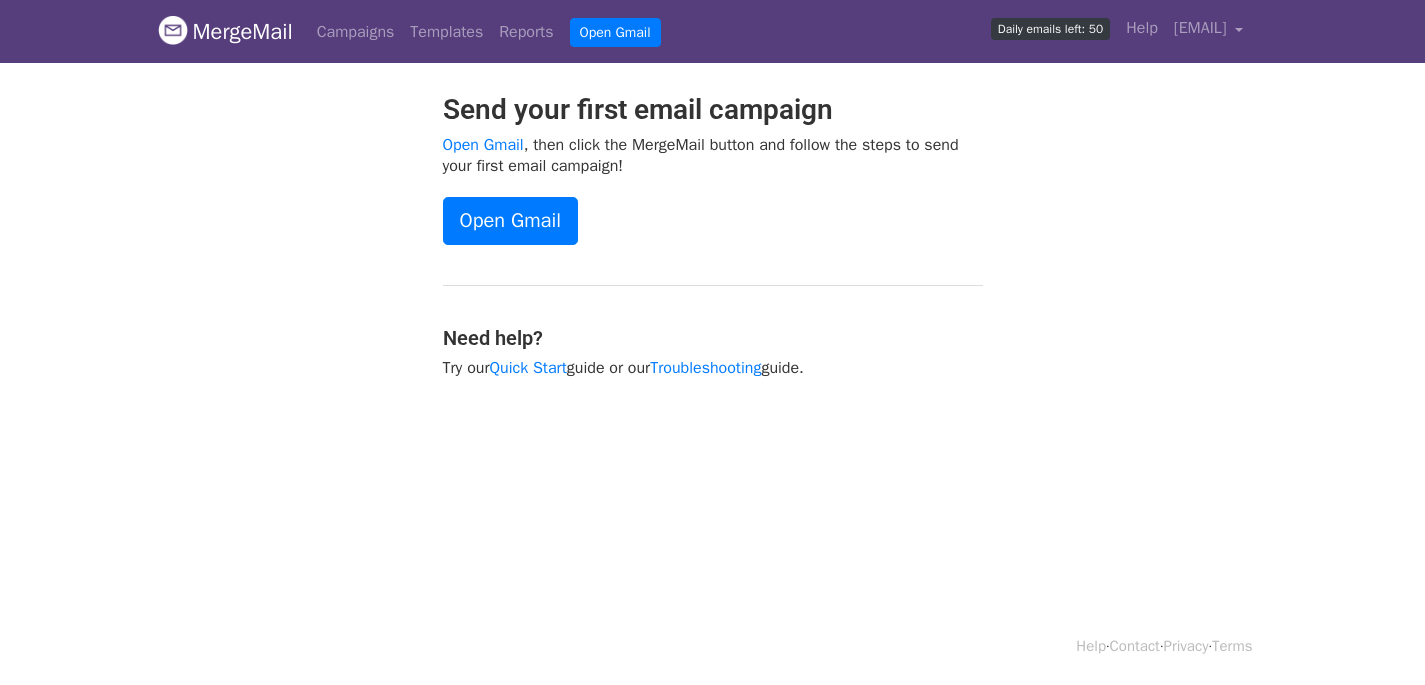 scroll, scrollTop: 0, scrollLeft: 0, axis: both 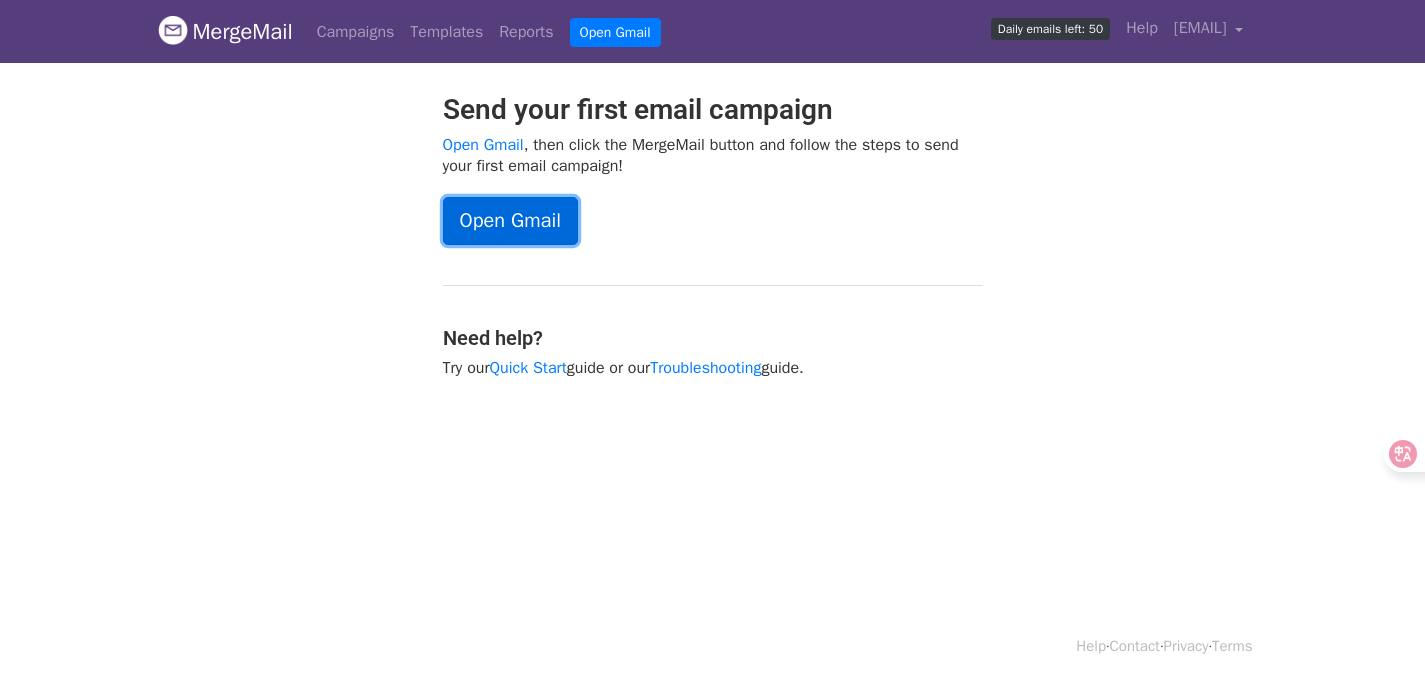 click on "Open Gmail" at bounding box center [510, 221] 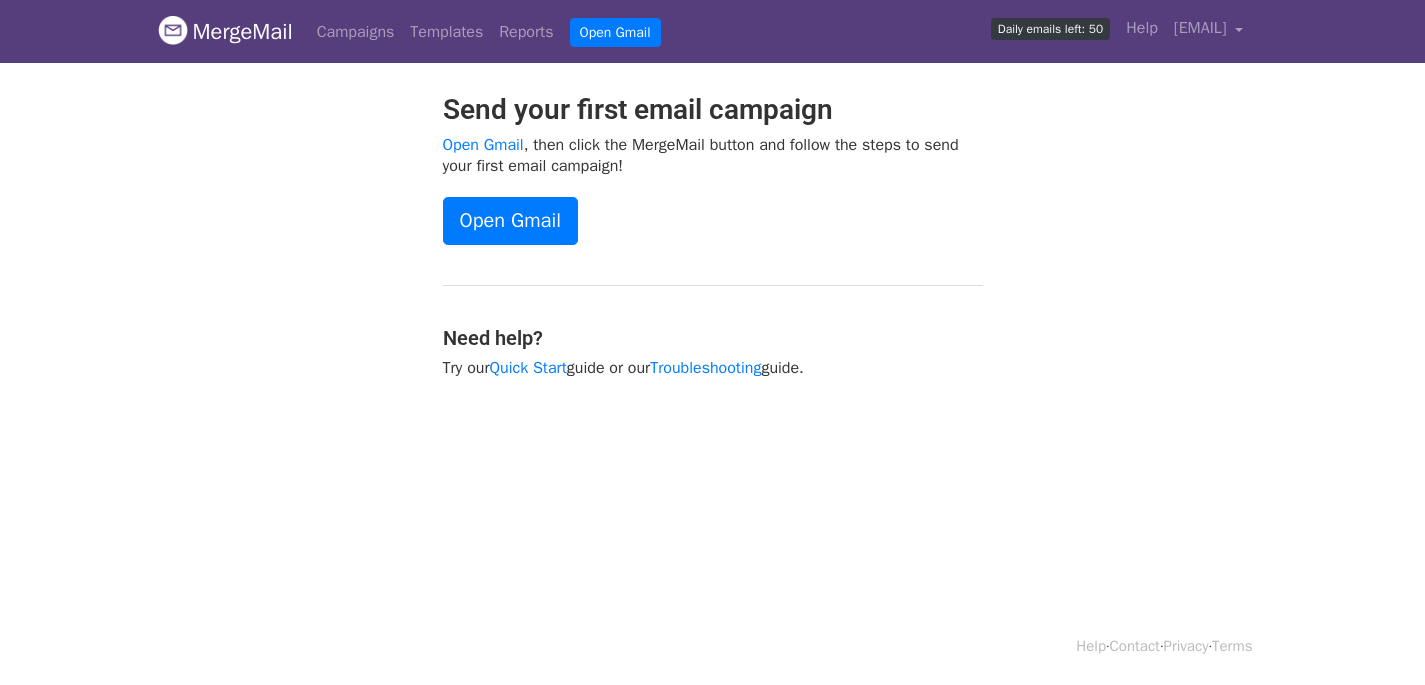 scroll, scrollTop: 0, scrollLeft: 0, axis: both 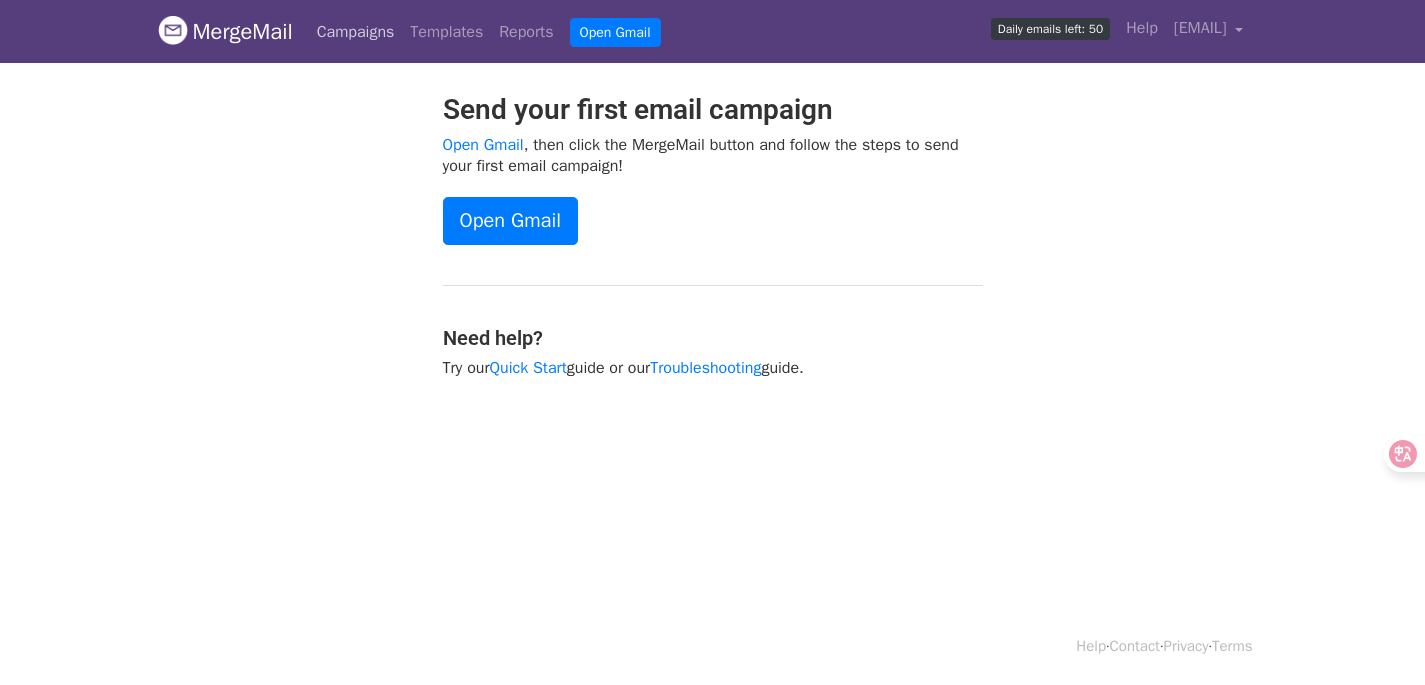 click on "Campaigns" at bounding box center (356, 32) 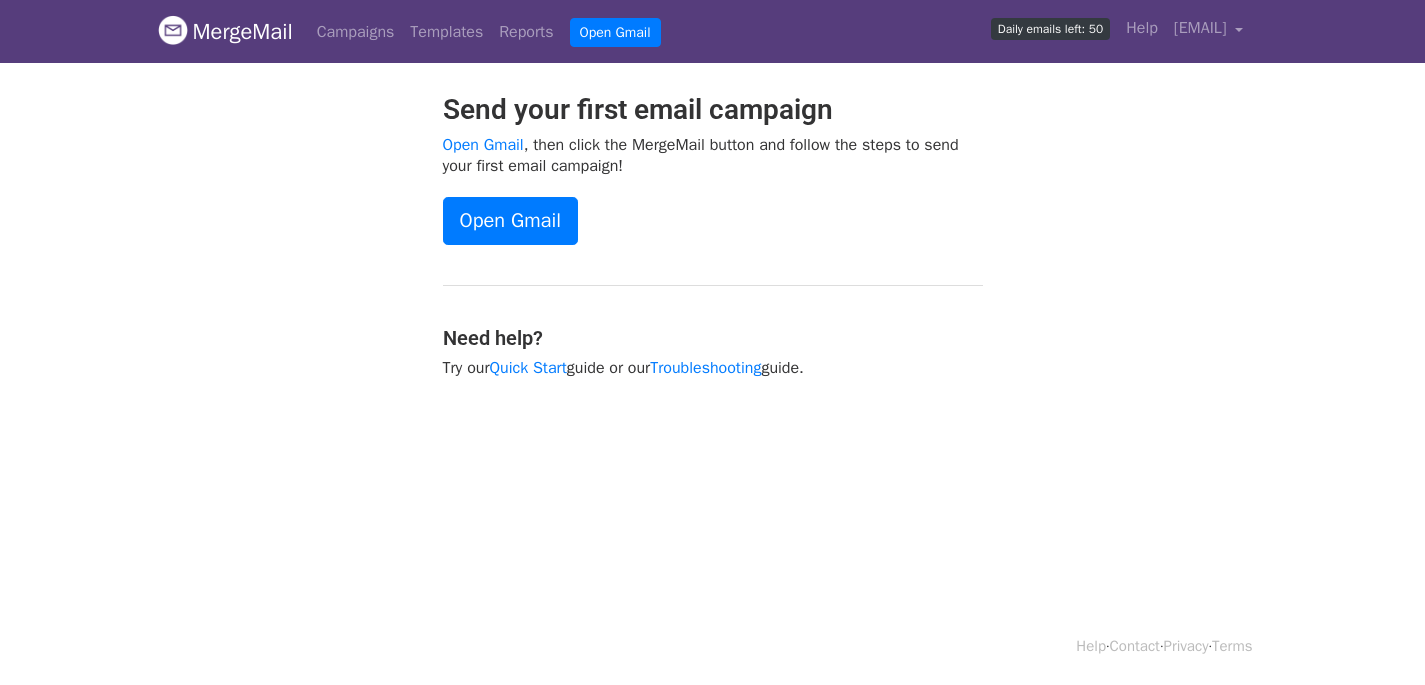 scroll, scrollTop: 0, scrollLeft: 0, axis: both 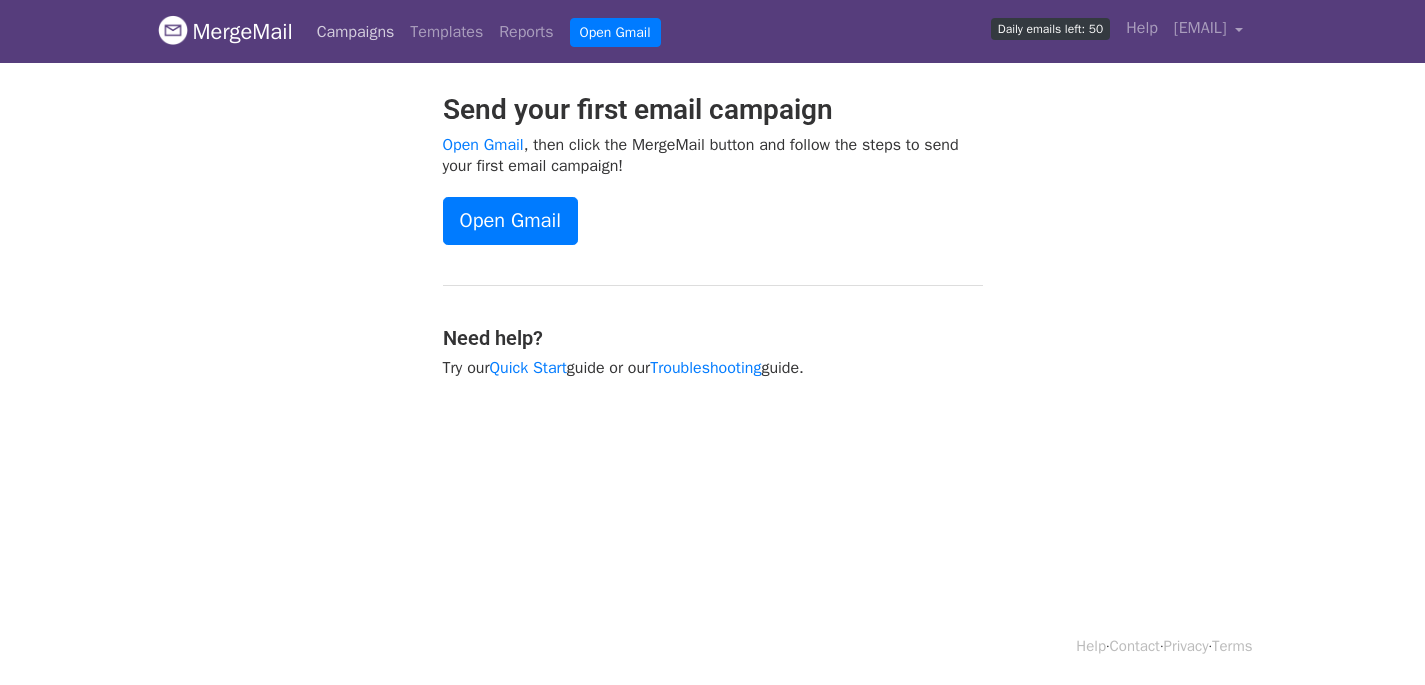 click on "Campaigns" at bounding box center (356, 32) 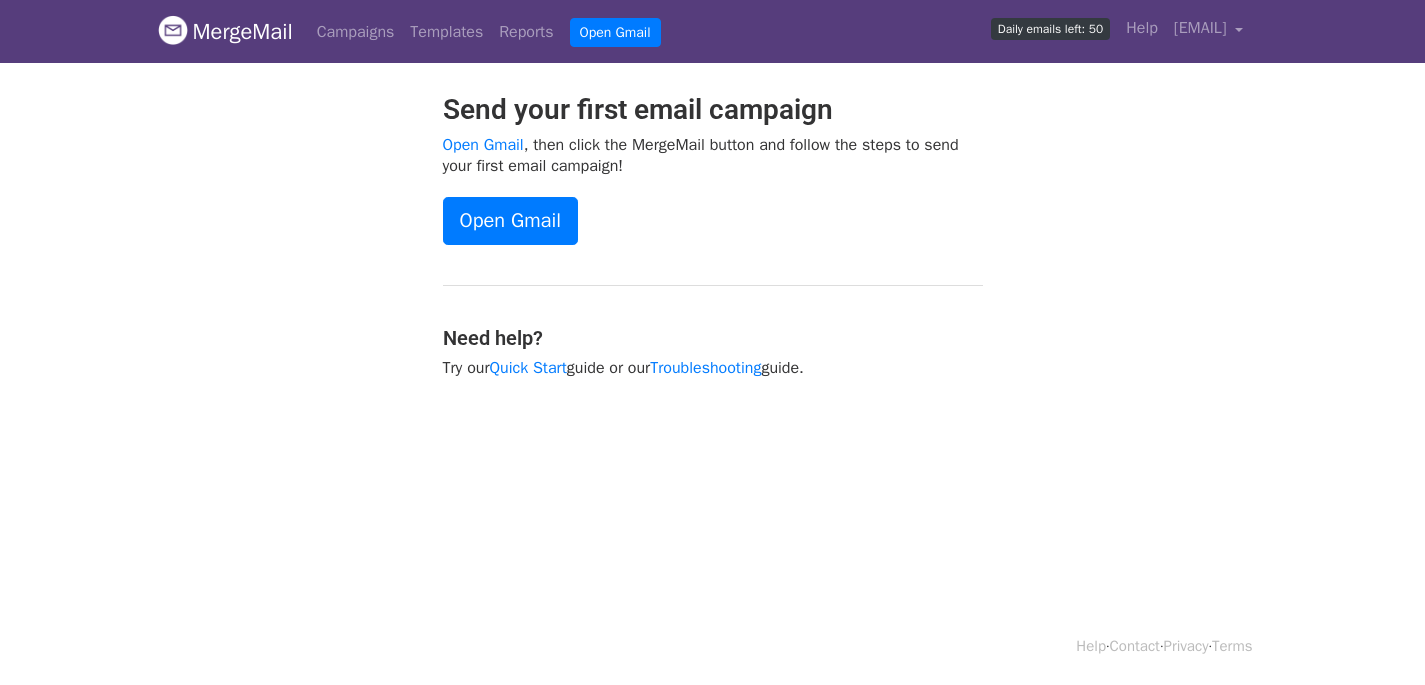 scroll, scrollTop: 0, scrollLeft: 0, axis: both 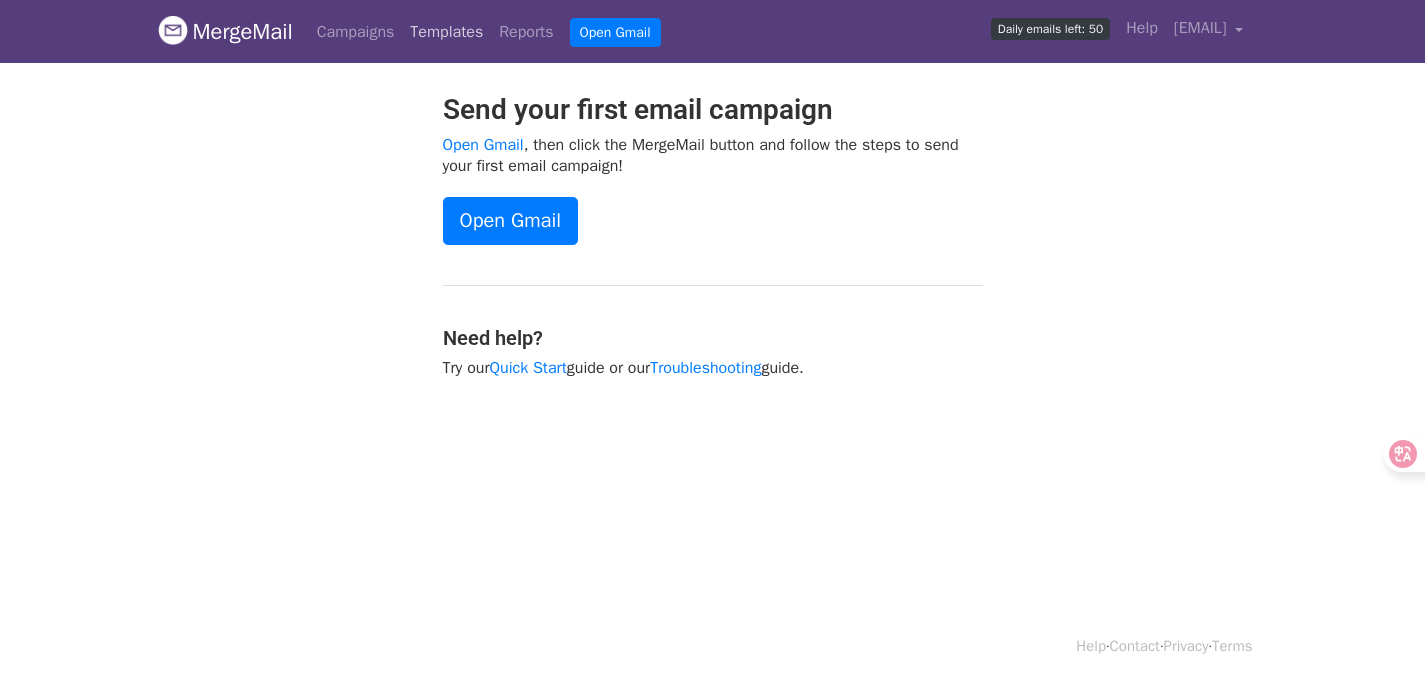 click on "Templates" at bounding box center [446, 32] 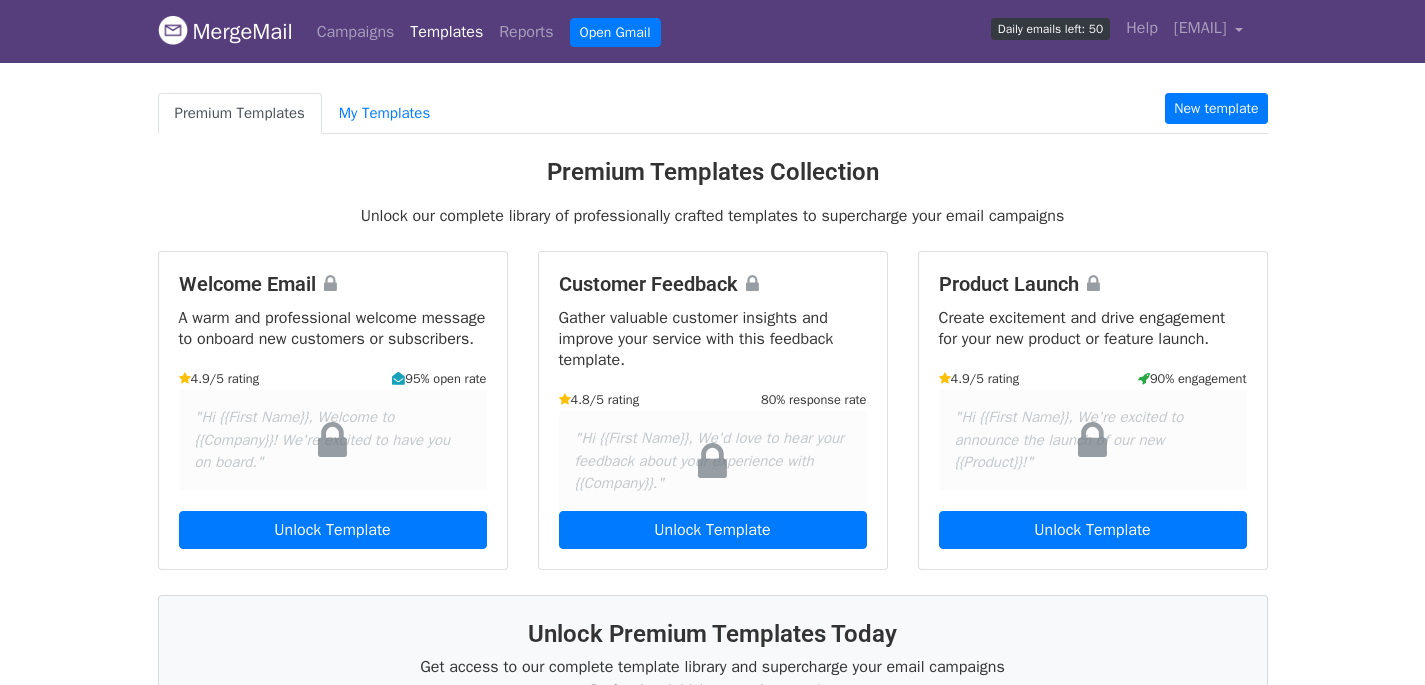 scroll, scrollTop: 0, scrollLeft: 0, axis: both 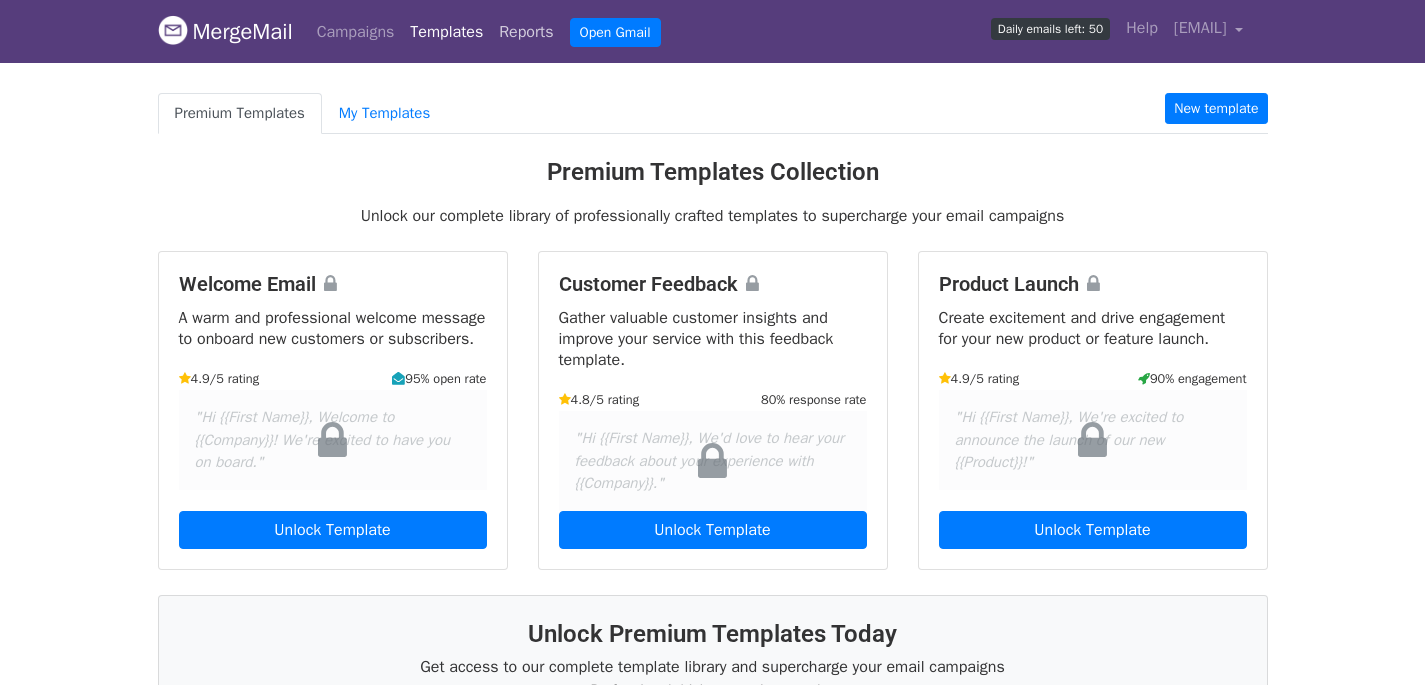 click on "Reports" at bounding box center [526, 32] 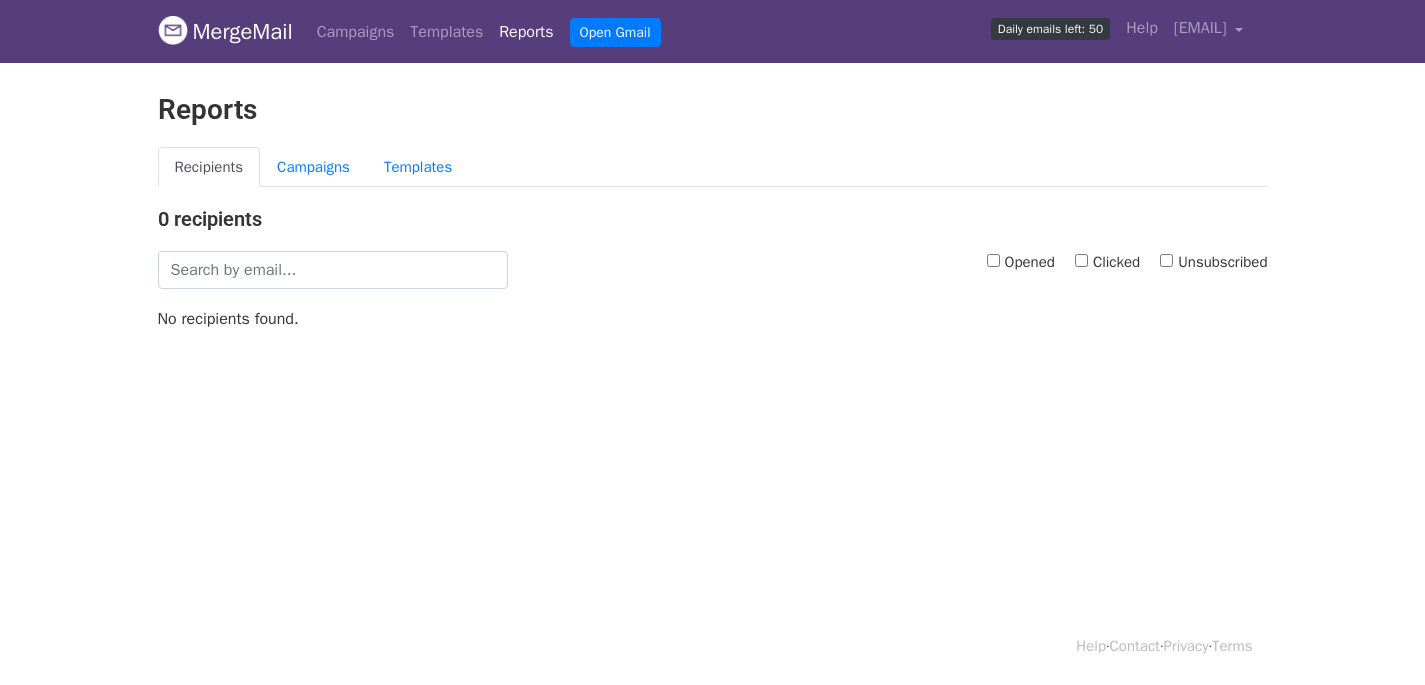 scroll, scrollTop: 0, scrollLeft: 0, axis: both 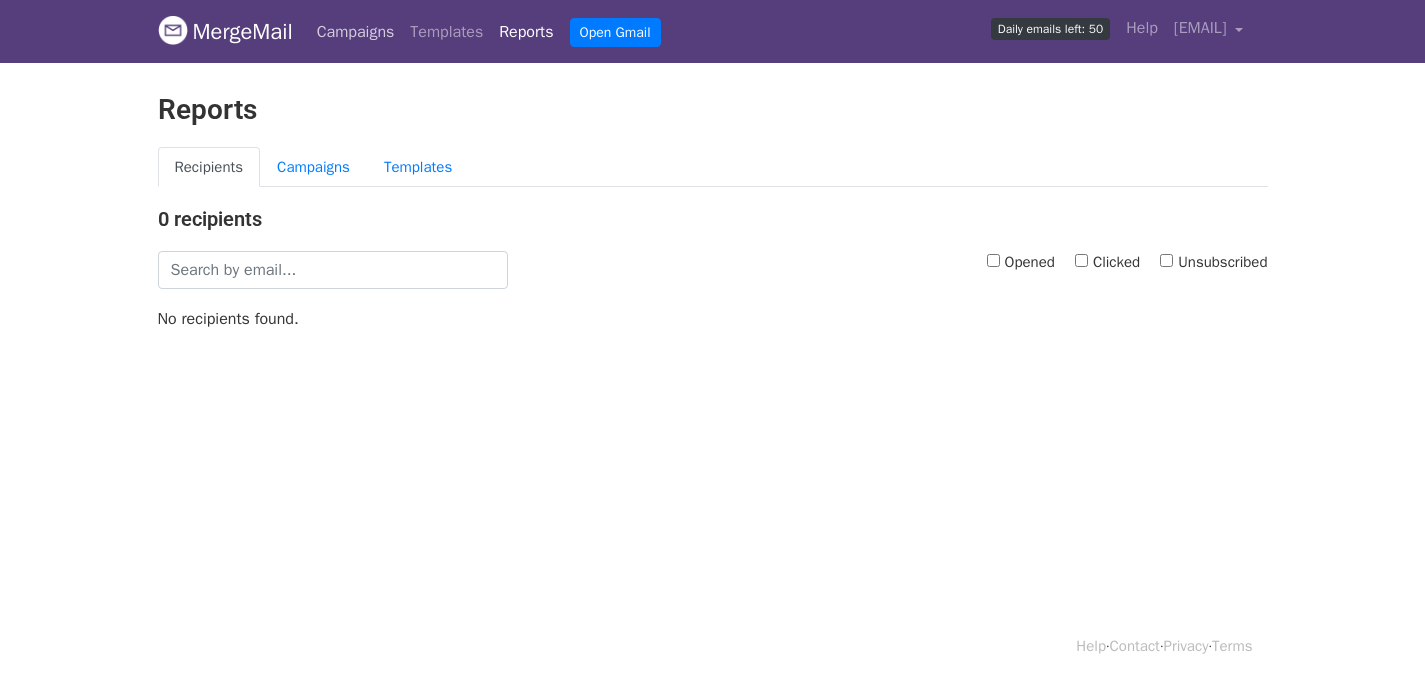 drag, startPoint x: 0, startPoint y: 0, endPoint x: 398, endPoint y: 39, distance: 399.90625 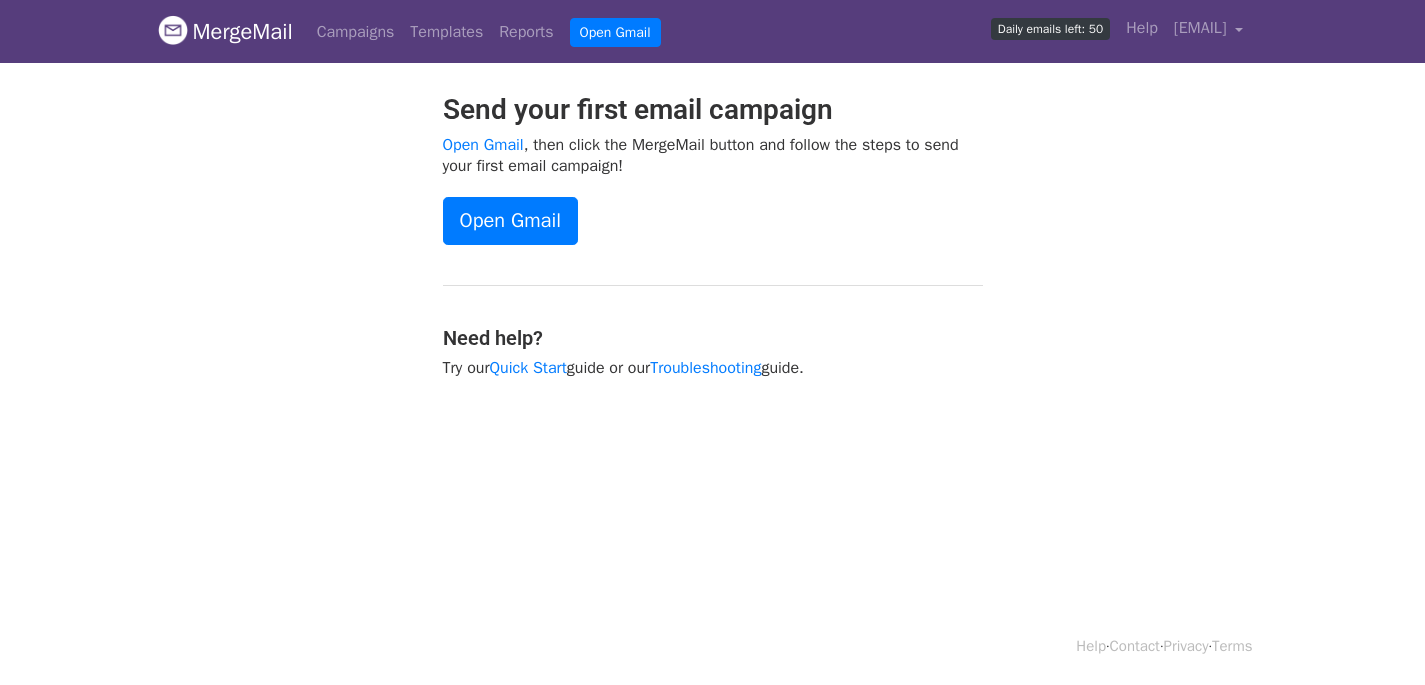 scroll, scrollTop: 0, scrollLeft: 0, axis: both 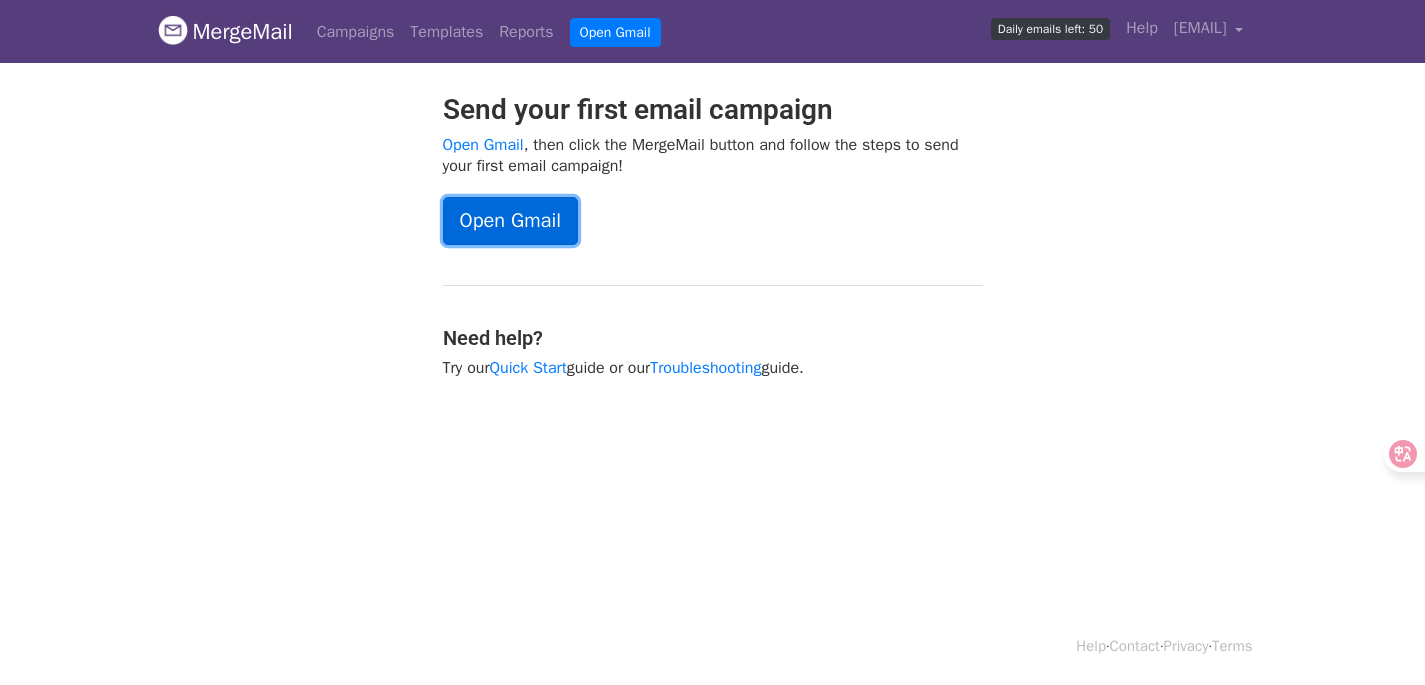 click on "Open Gmail" at bounding box center (510, 221) 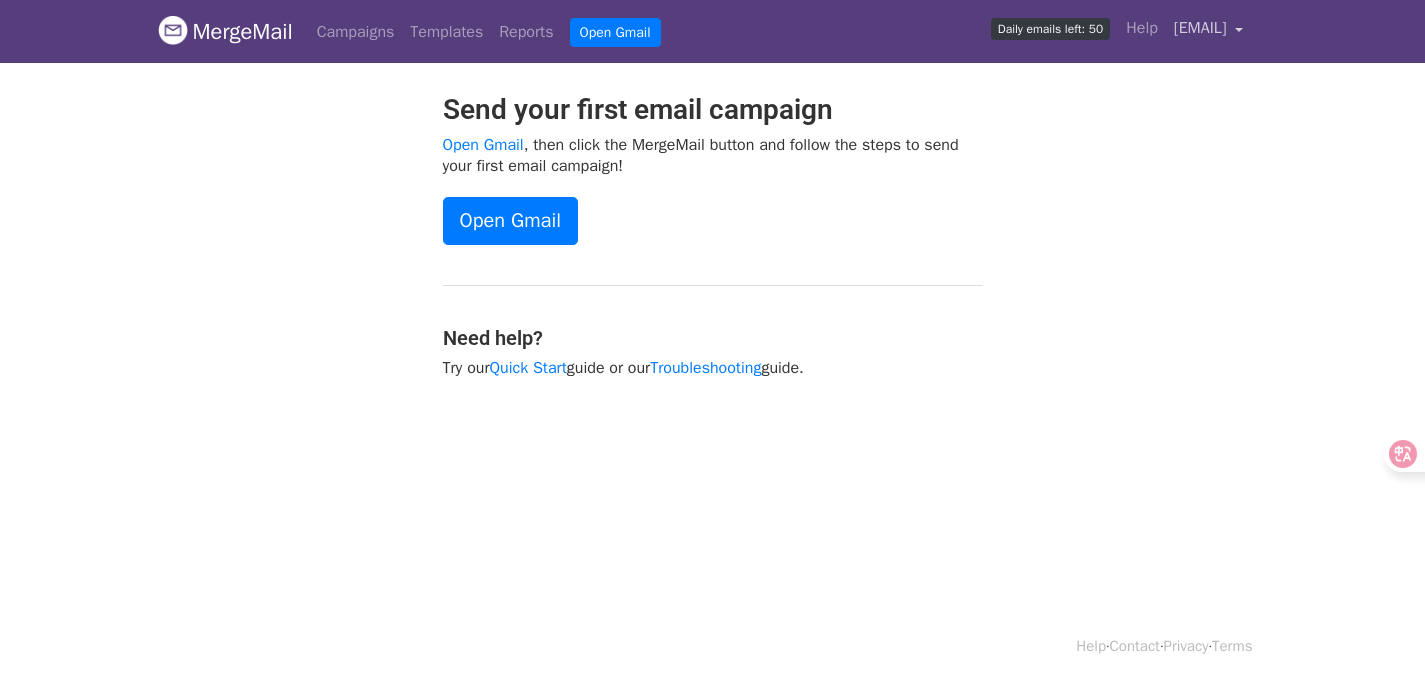 click on "[EMAIL]" at bounding box center (1200, 28) 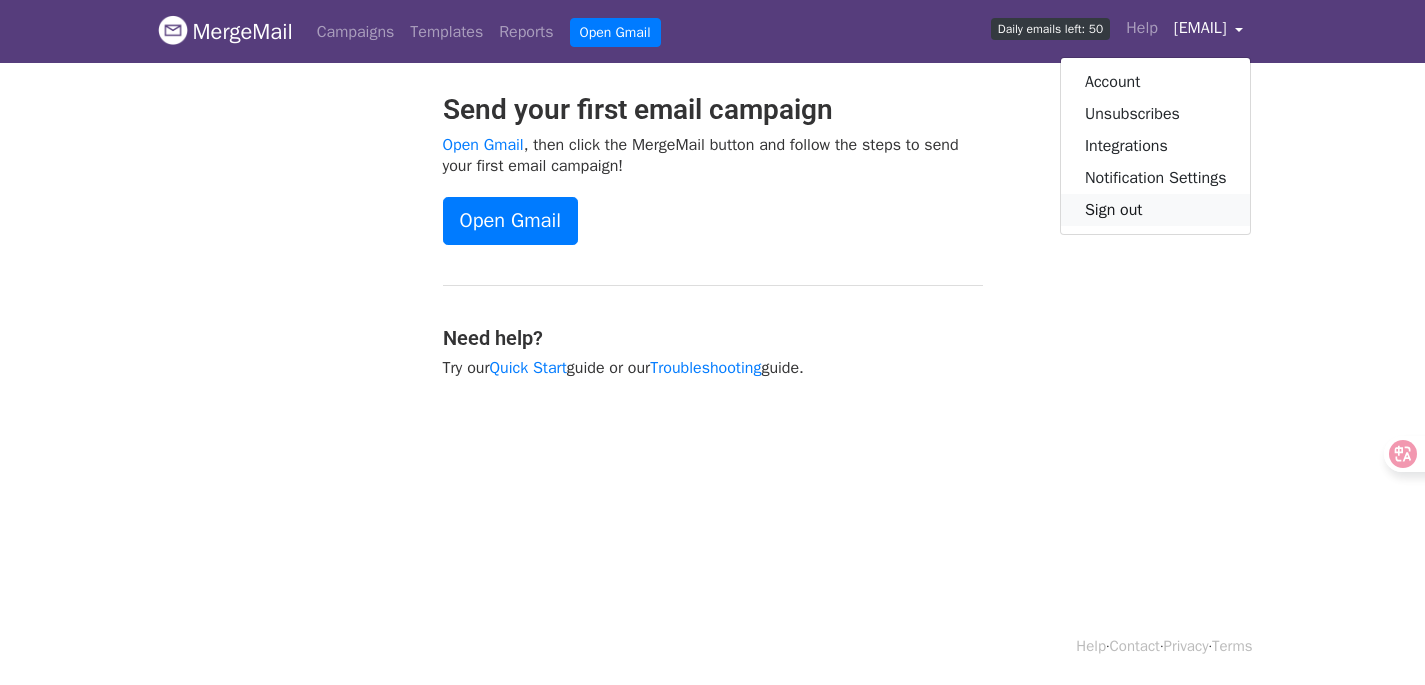 click on "Sign out" at bounding box center [1156, 210] 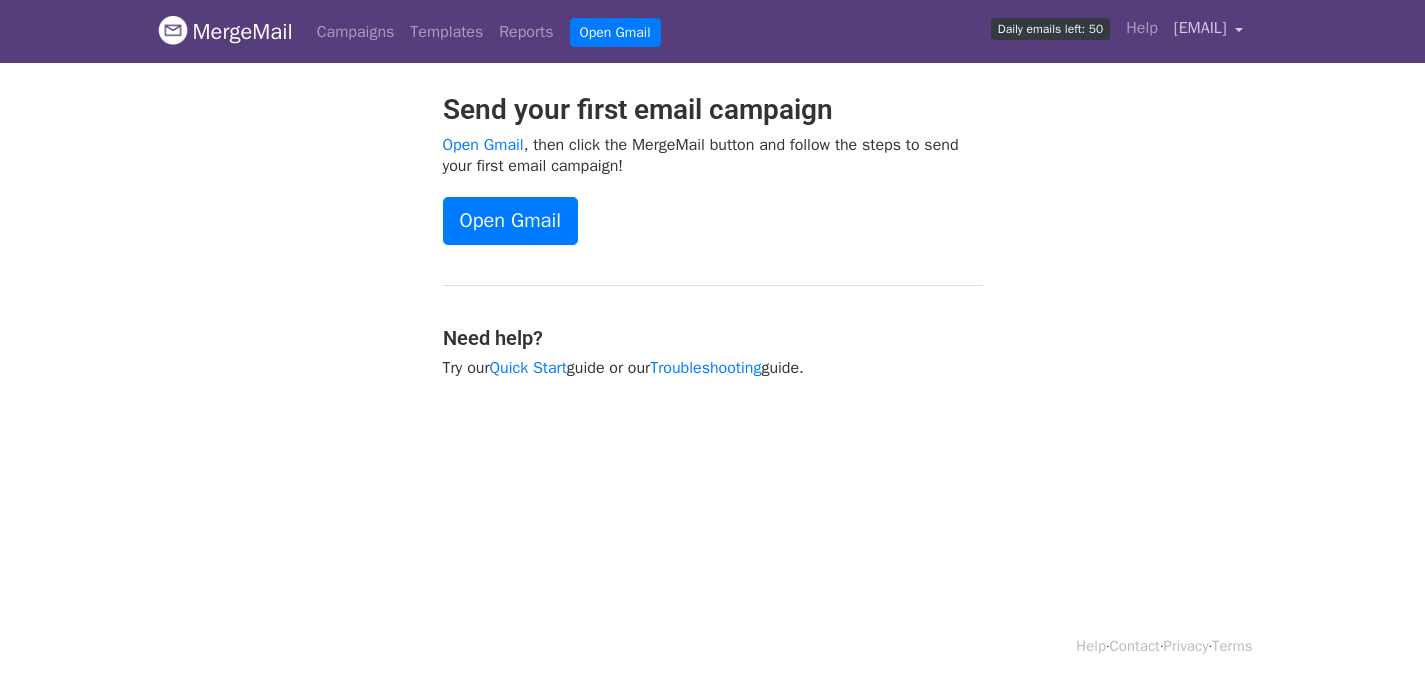 scroll, scrollTop: 0, scrollLeft: 0, axis: both 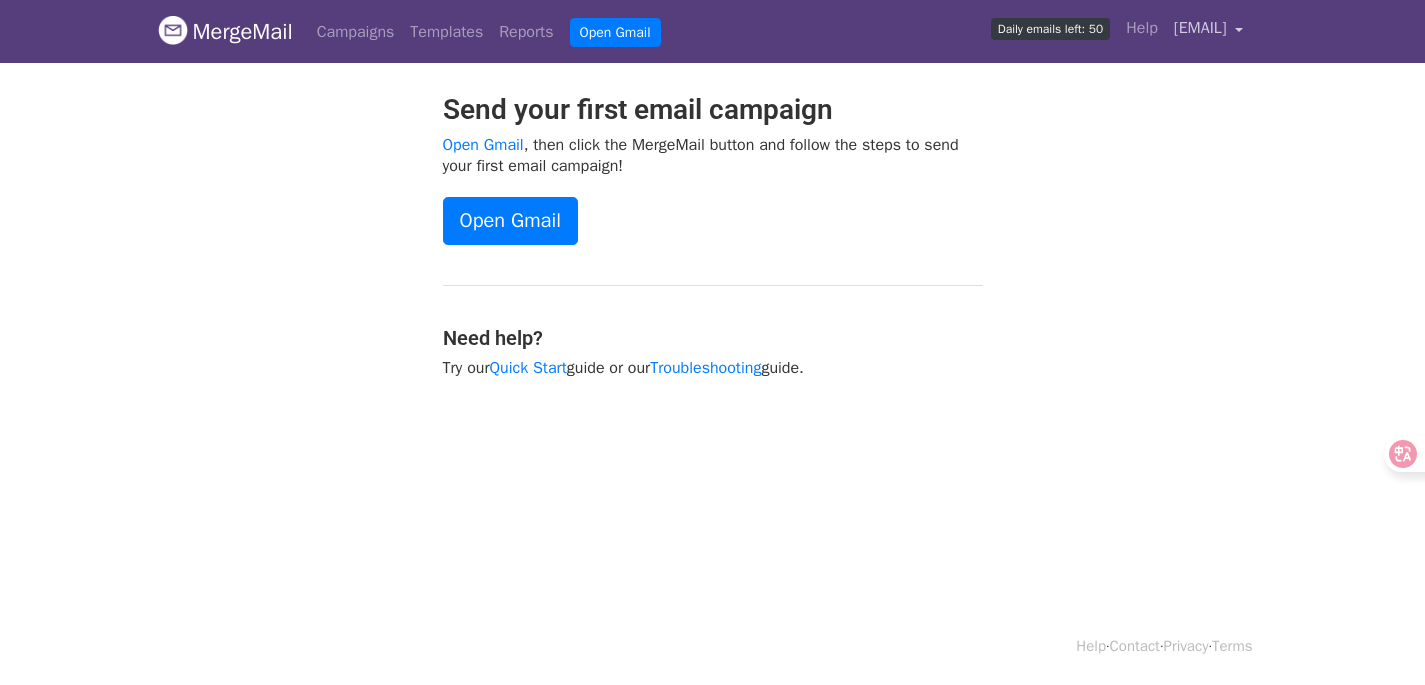 click on "[EMAIL]" at bounding box center [1200, 28] 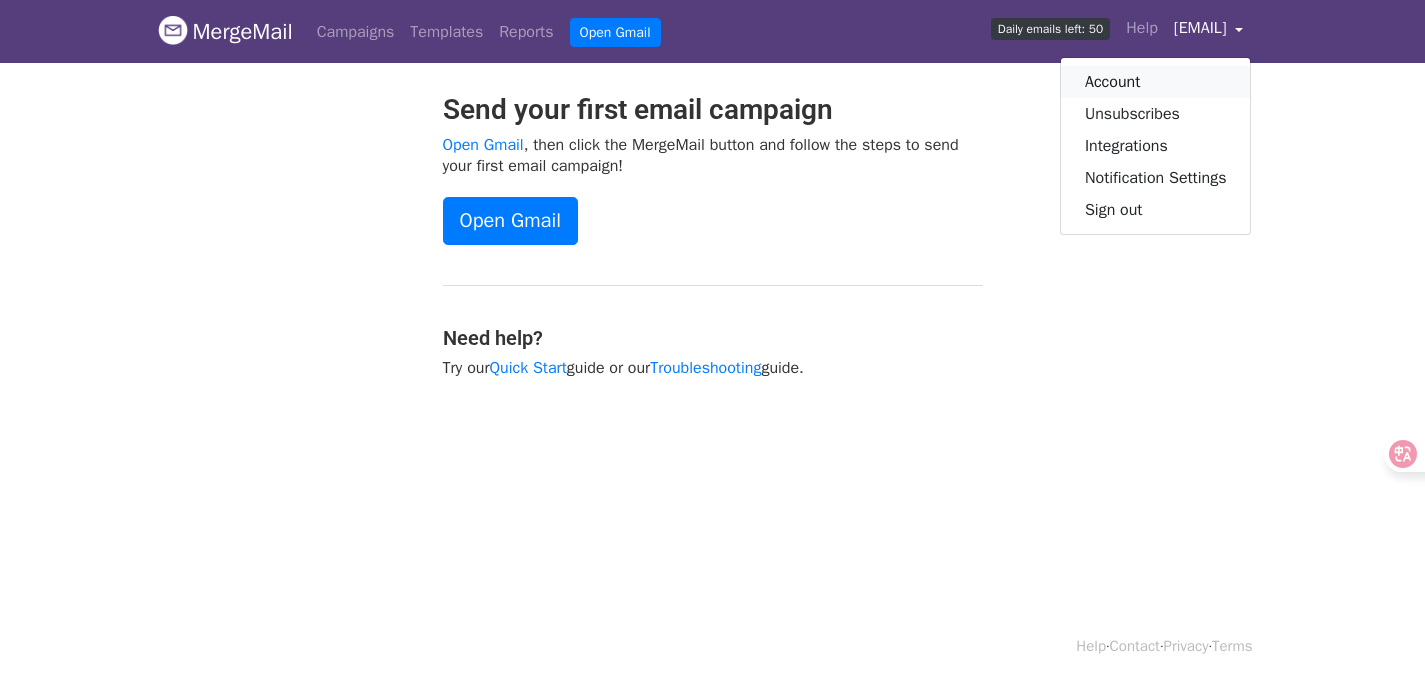 click on "Account" at bounding box center (1156, 82) 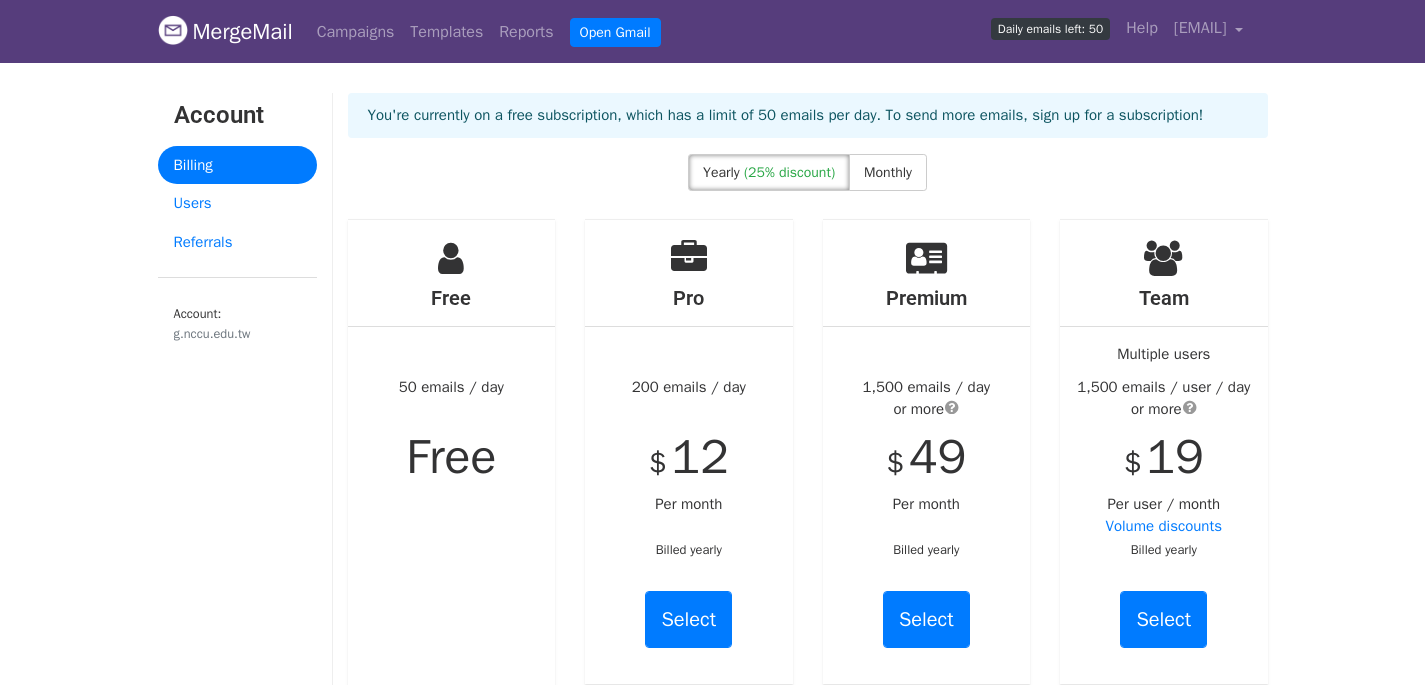 scroll, scrollTop: 0, scrollLeft: 0, axis: both 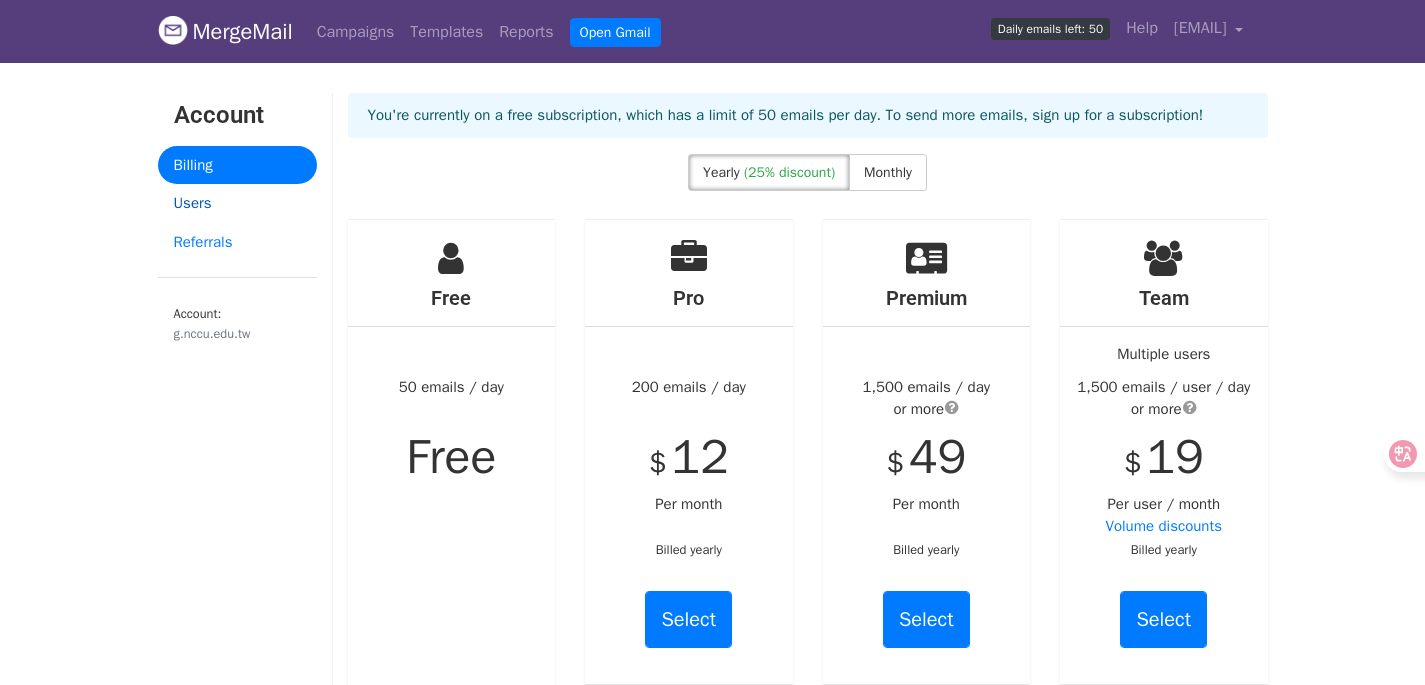 click on "Users" at bounding box center (237, 203) 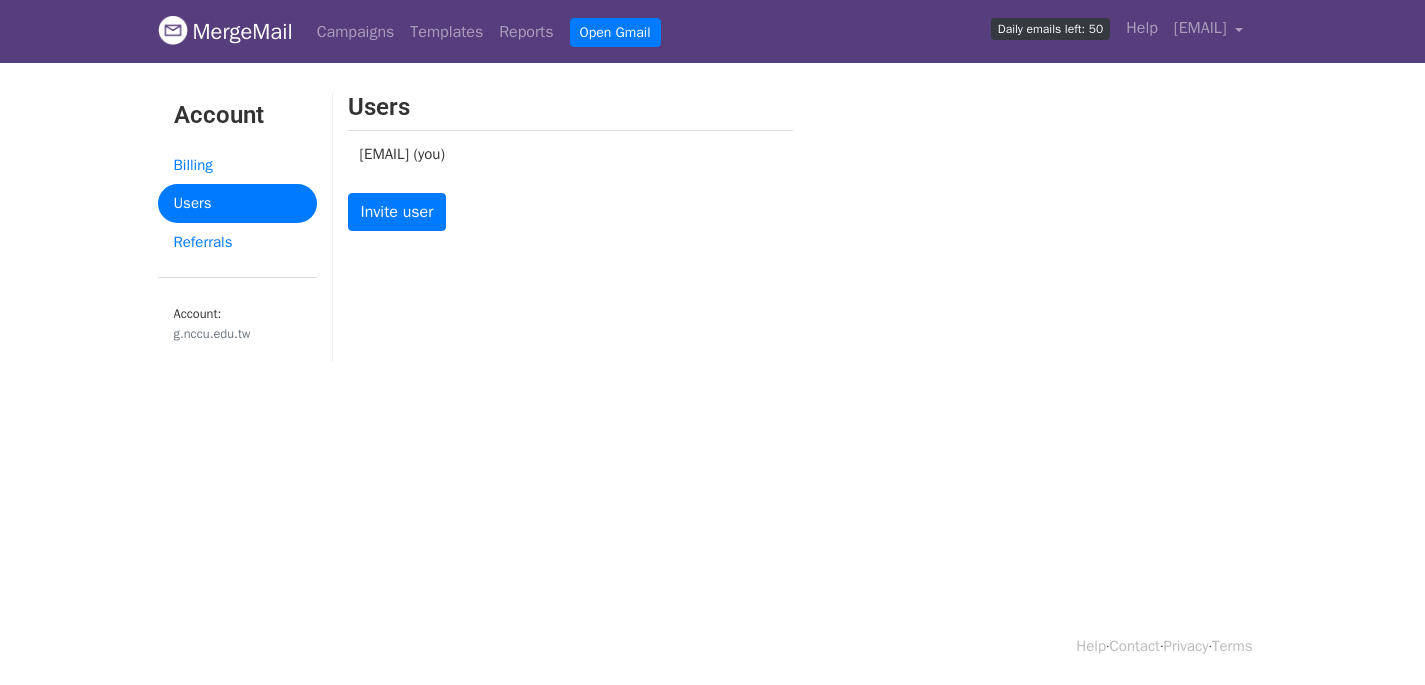 scroll, scrollTop: 0, scrollLeft: 0, axis: both 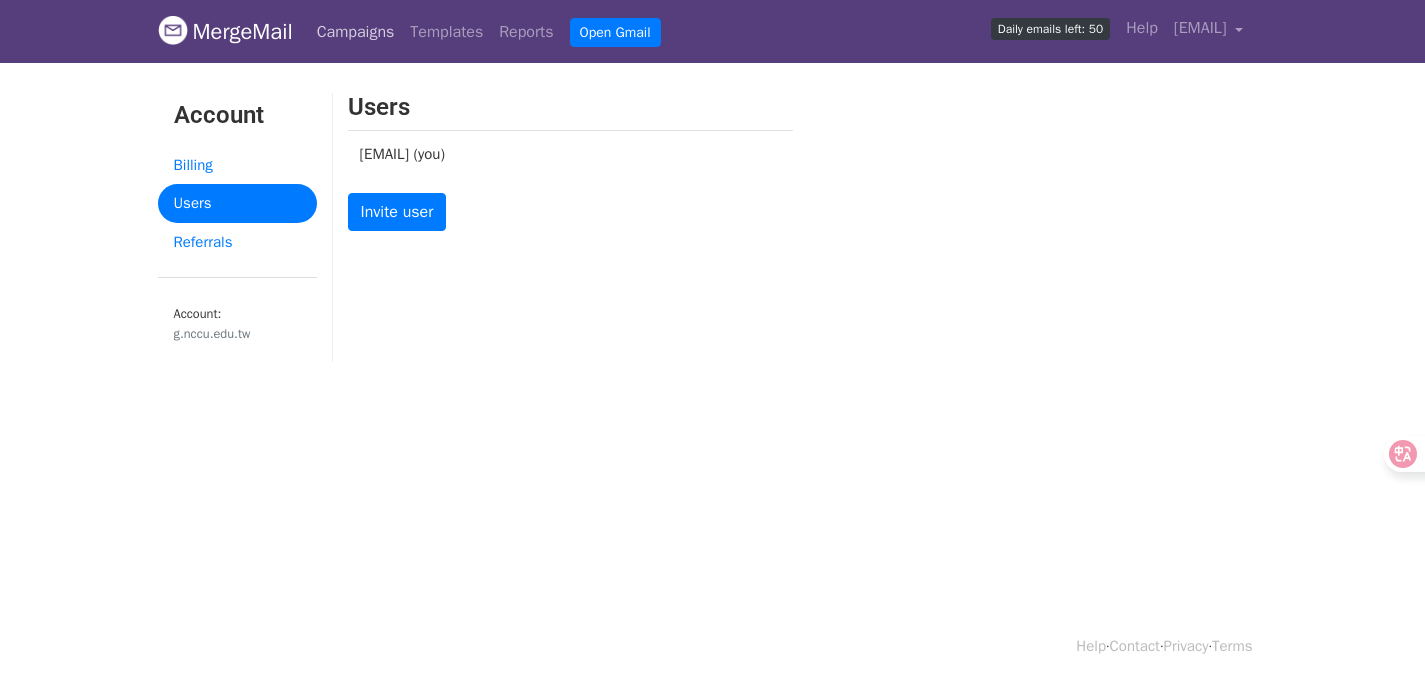 click on "Campaigns" at bounding box center [356, 32] 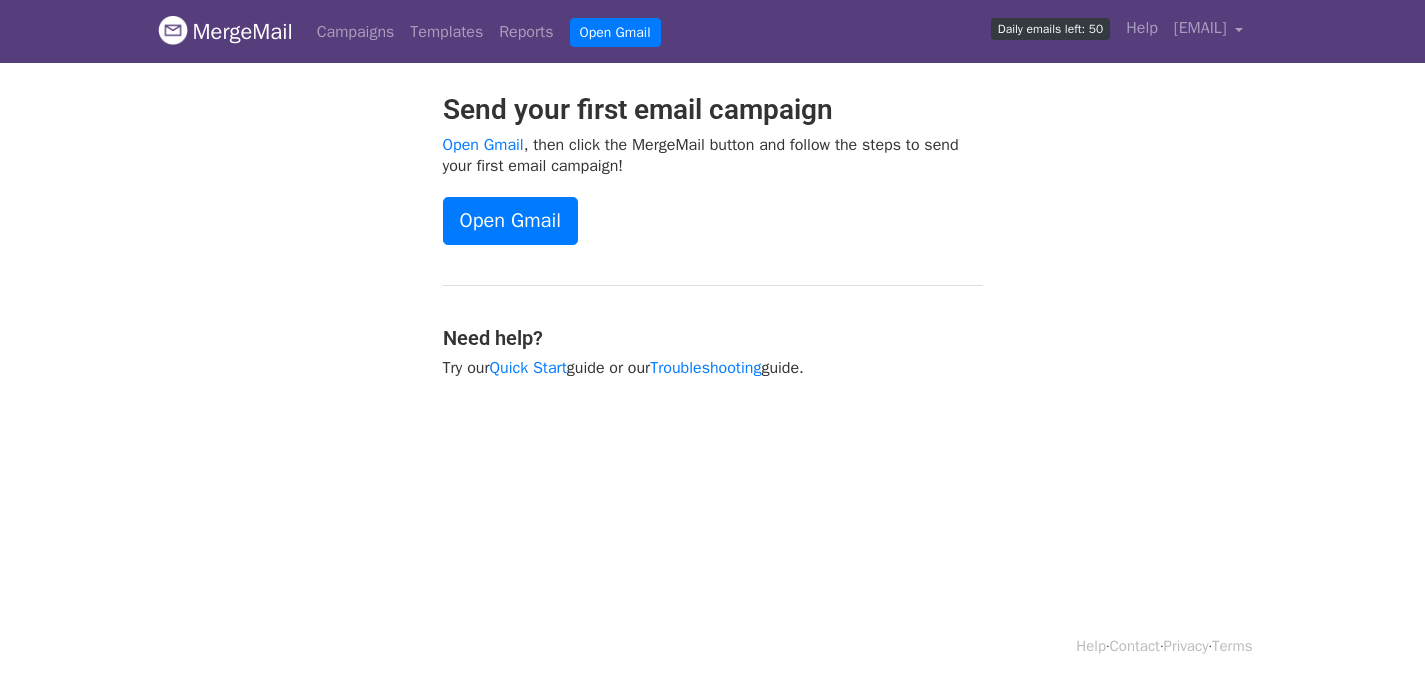 scroll, scrollTop: 0, scrollLeft: 0, axis: both 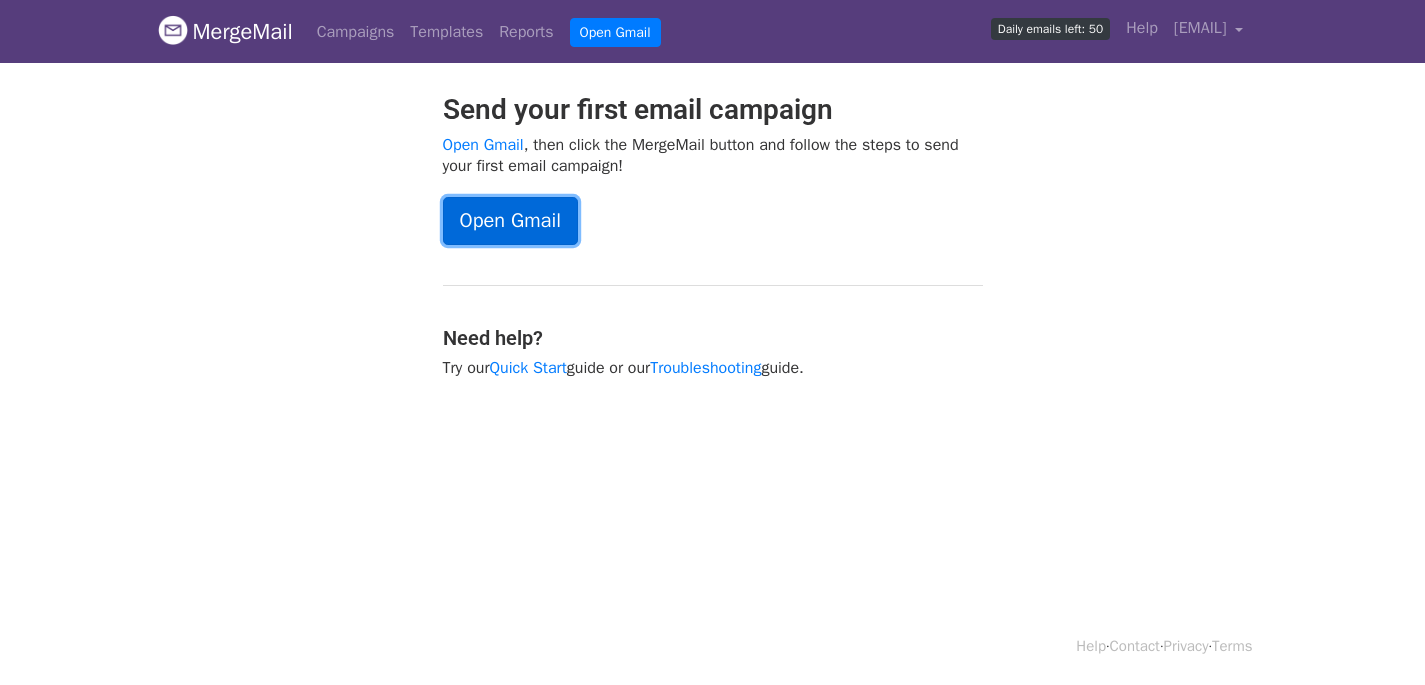 click on "Open Gmail" at bounding box center [510, 221] 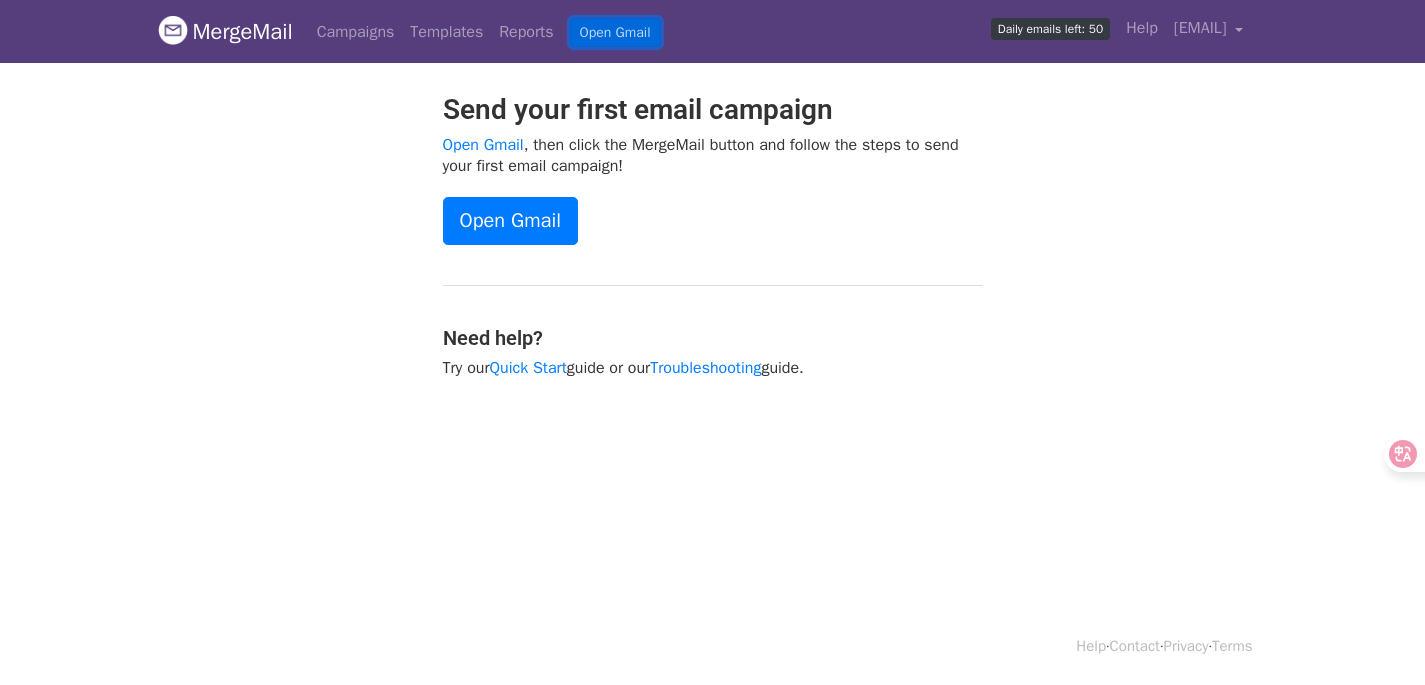 click on "Open Gmail" at bounding box center (615, 32) 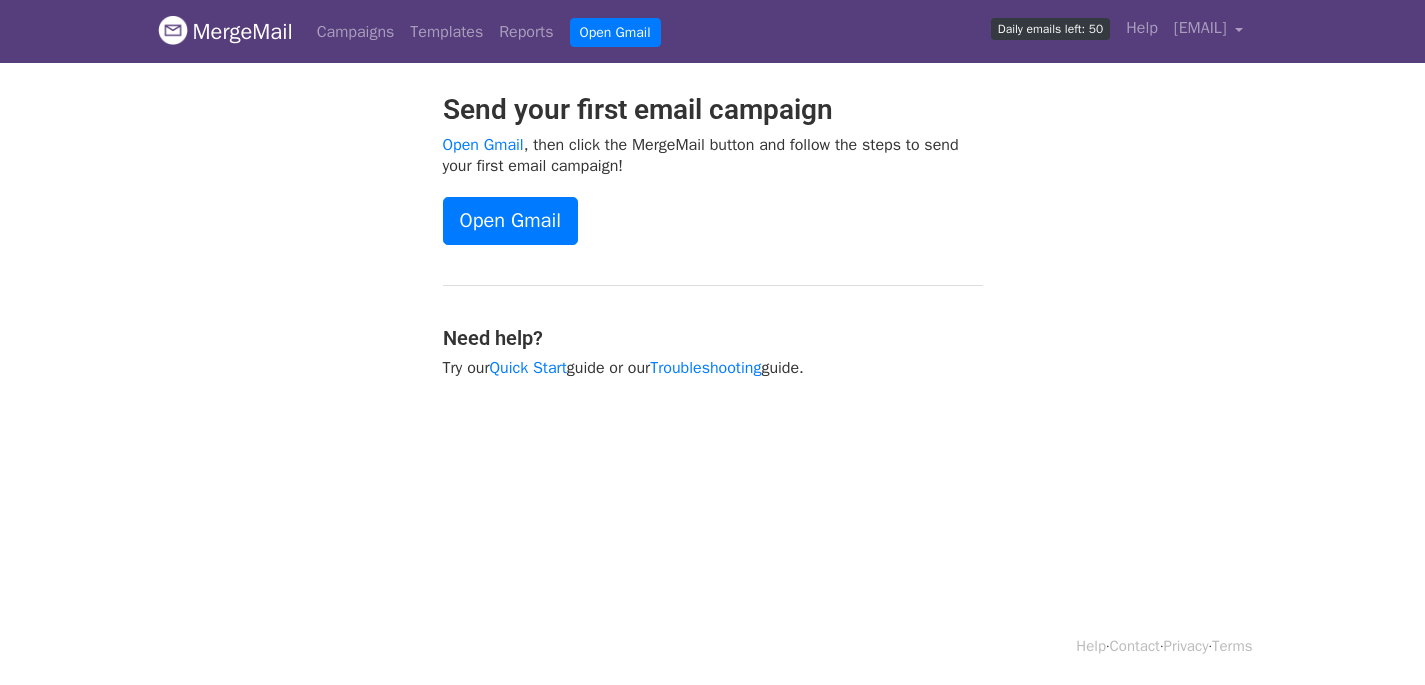 scroll, scrollTop: 0, scrollLeft: 0, axis: both 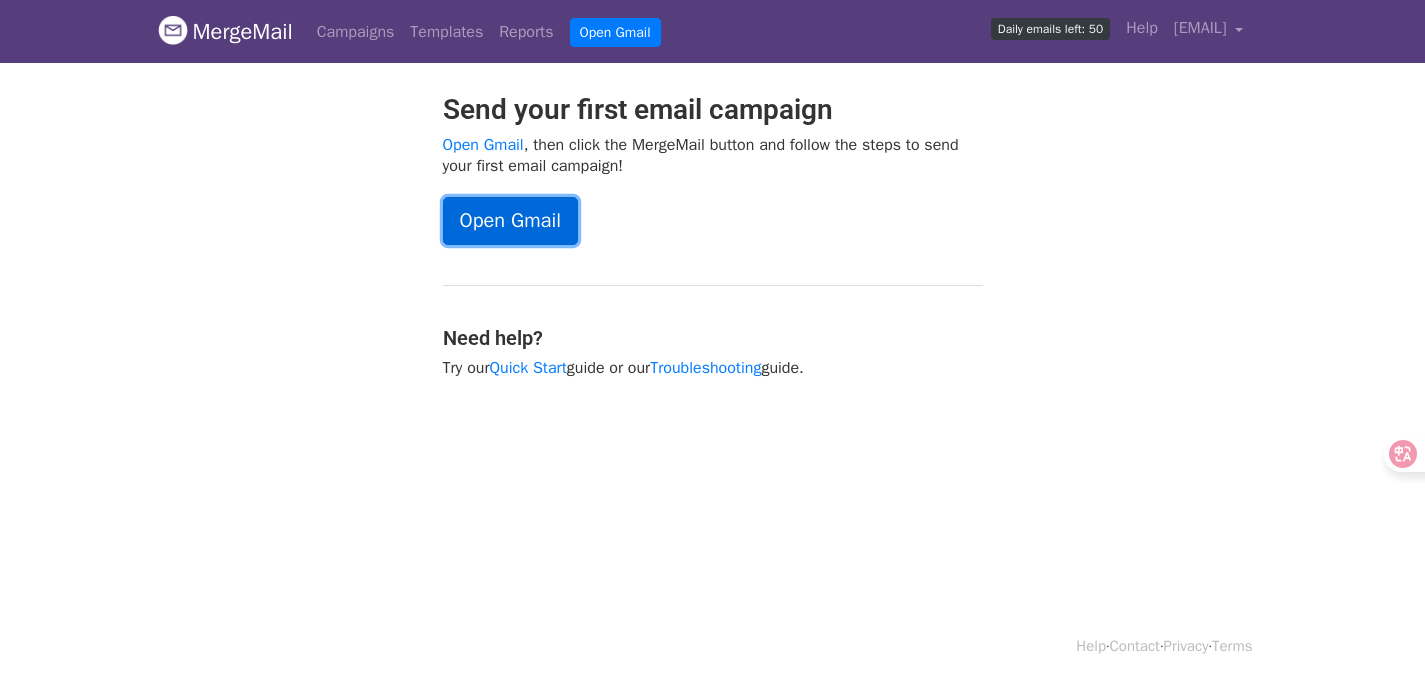 click on "Open Gmail" at bounding box center (510, 221) 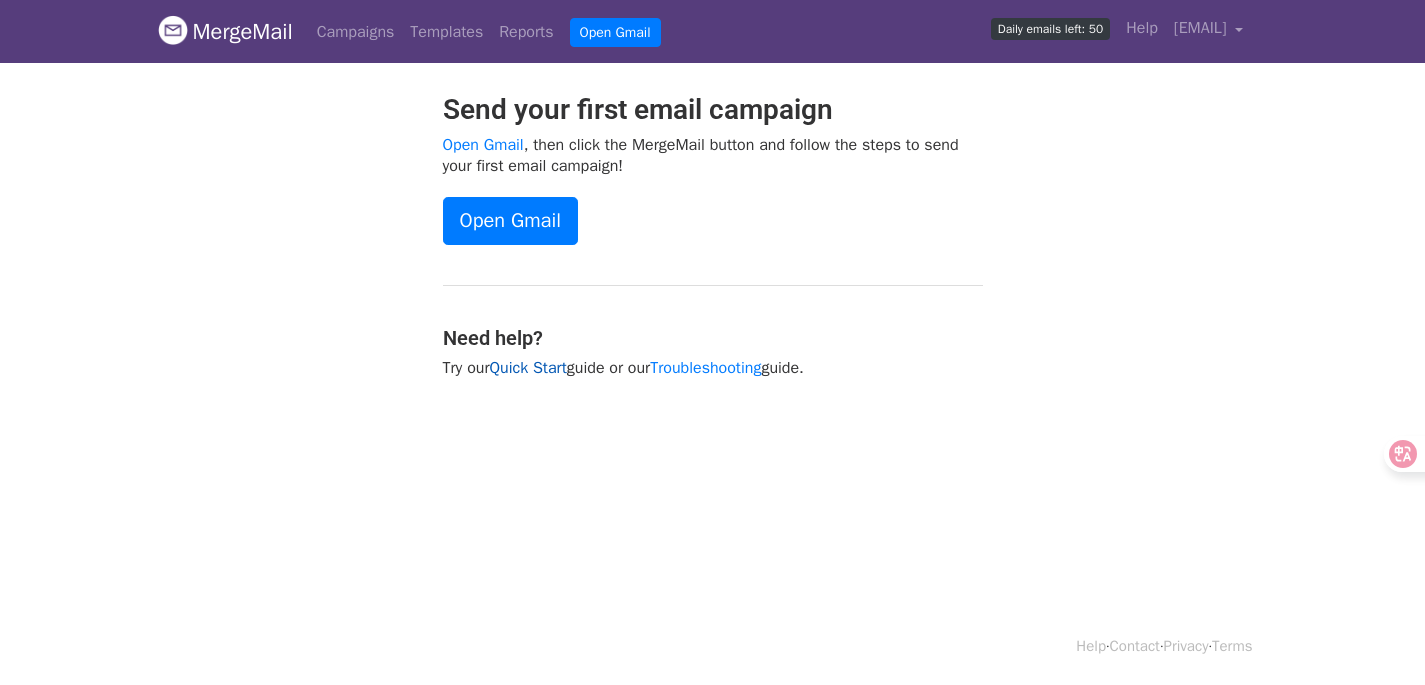 click on "Quick Start" at bounding box center [527, 368] 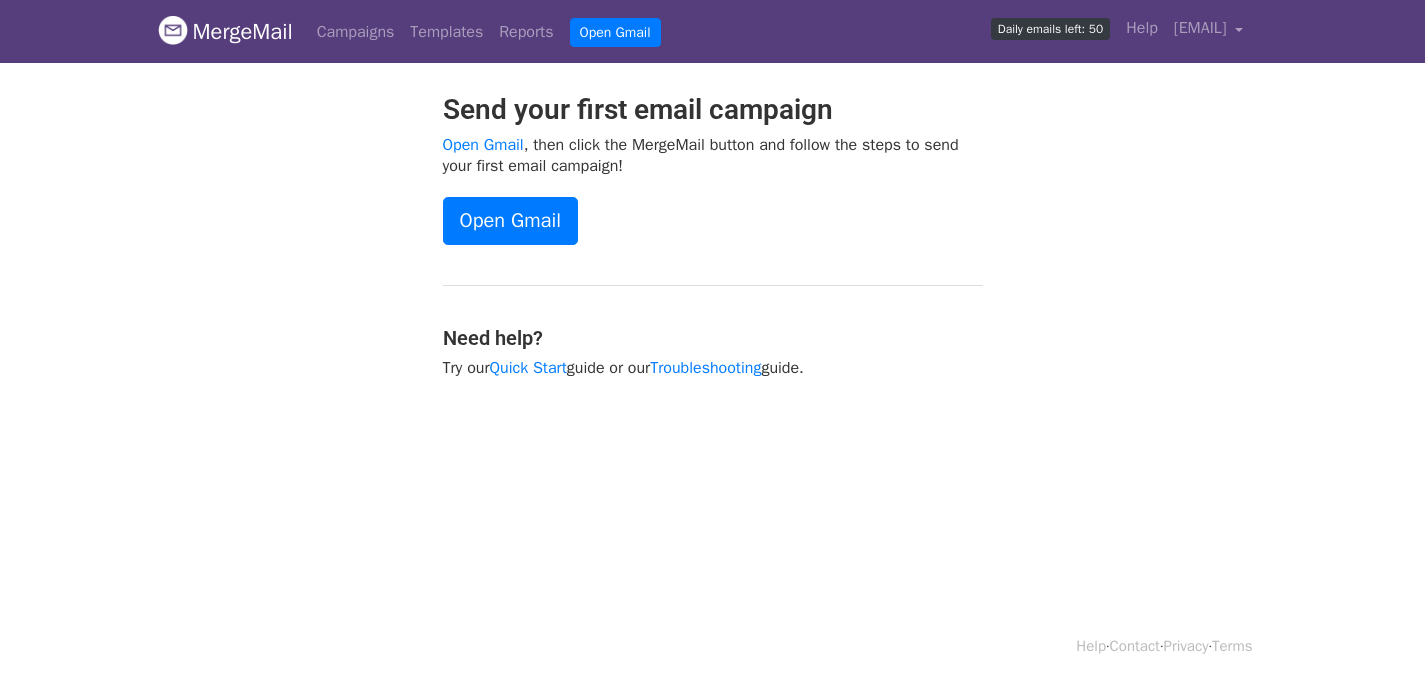 scroll, scrollTop: 0, scrollLeft: 0, axis: both 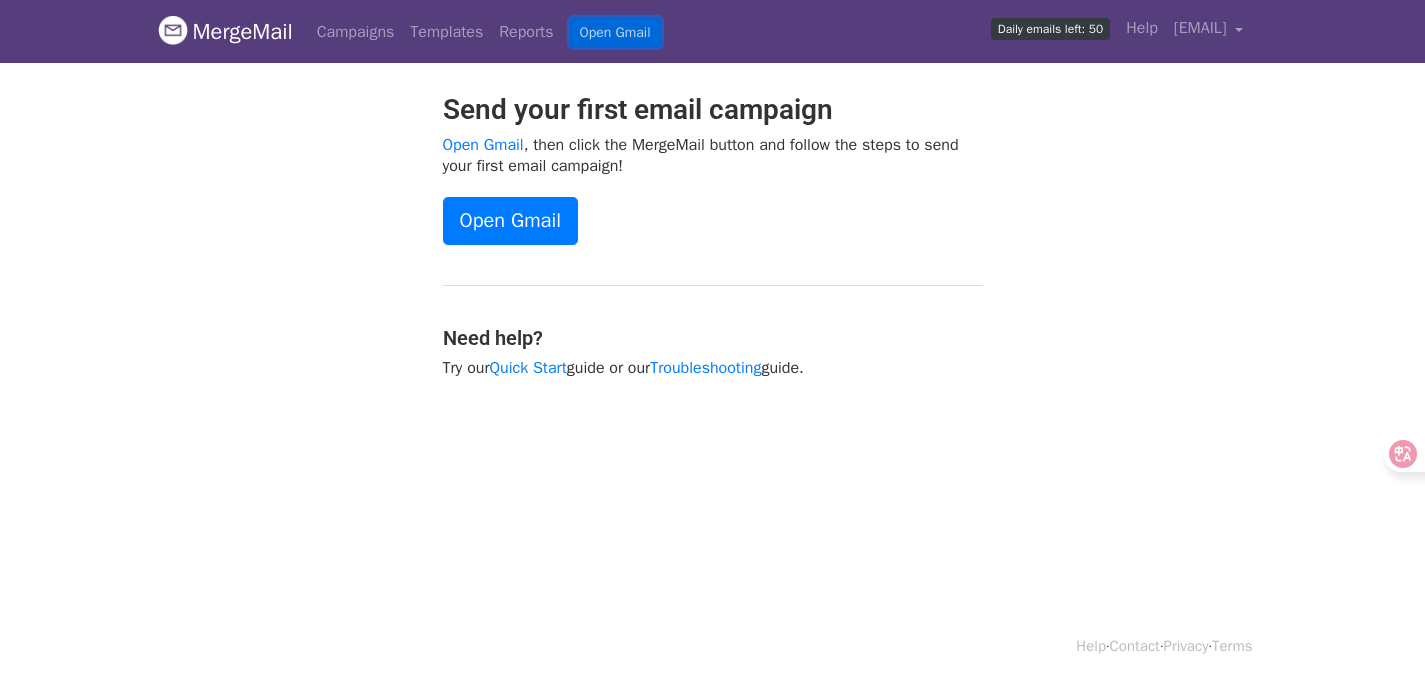 click on "Open Gmail" at bounding box center [615, 32] 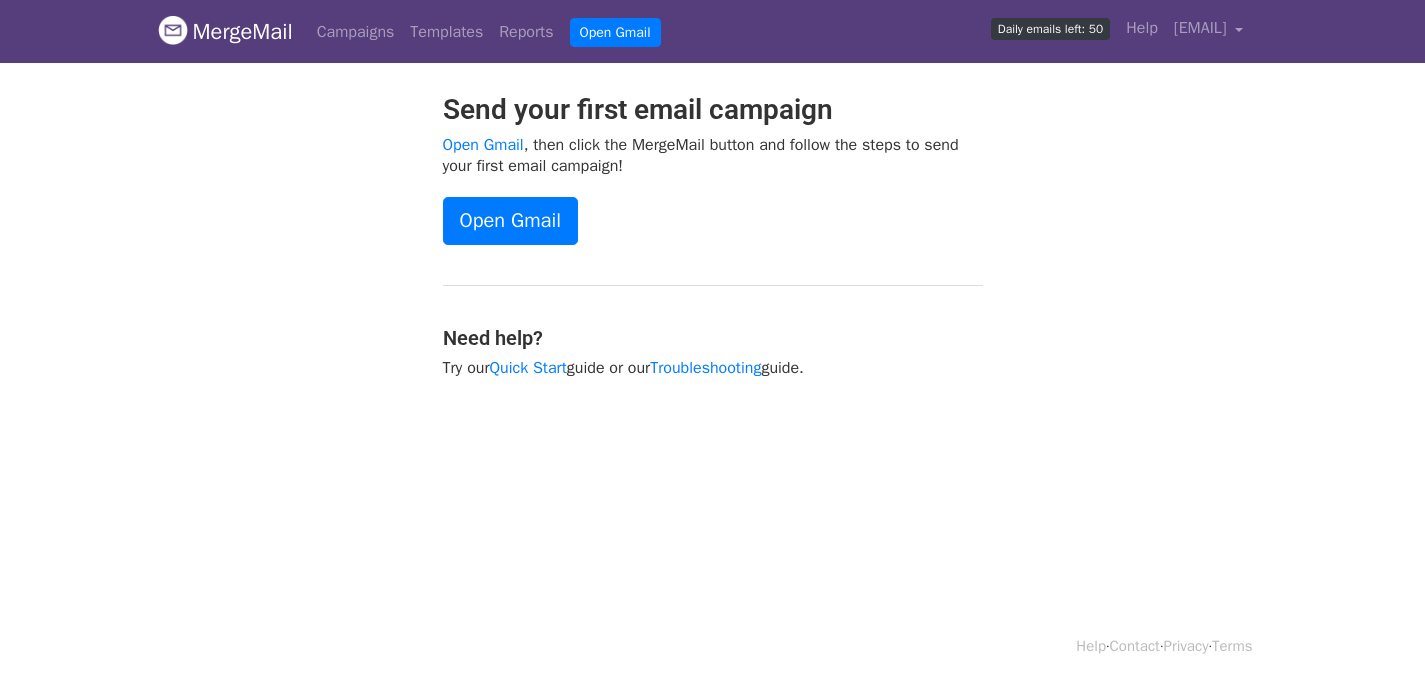 scroll, scrollTop: 0, scrollLeft: 0, axis: both 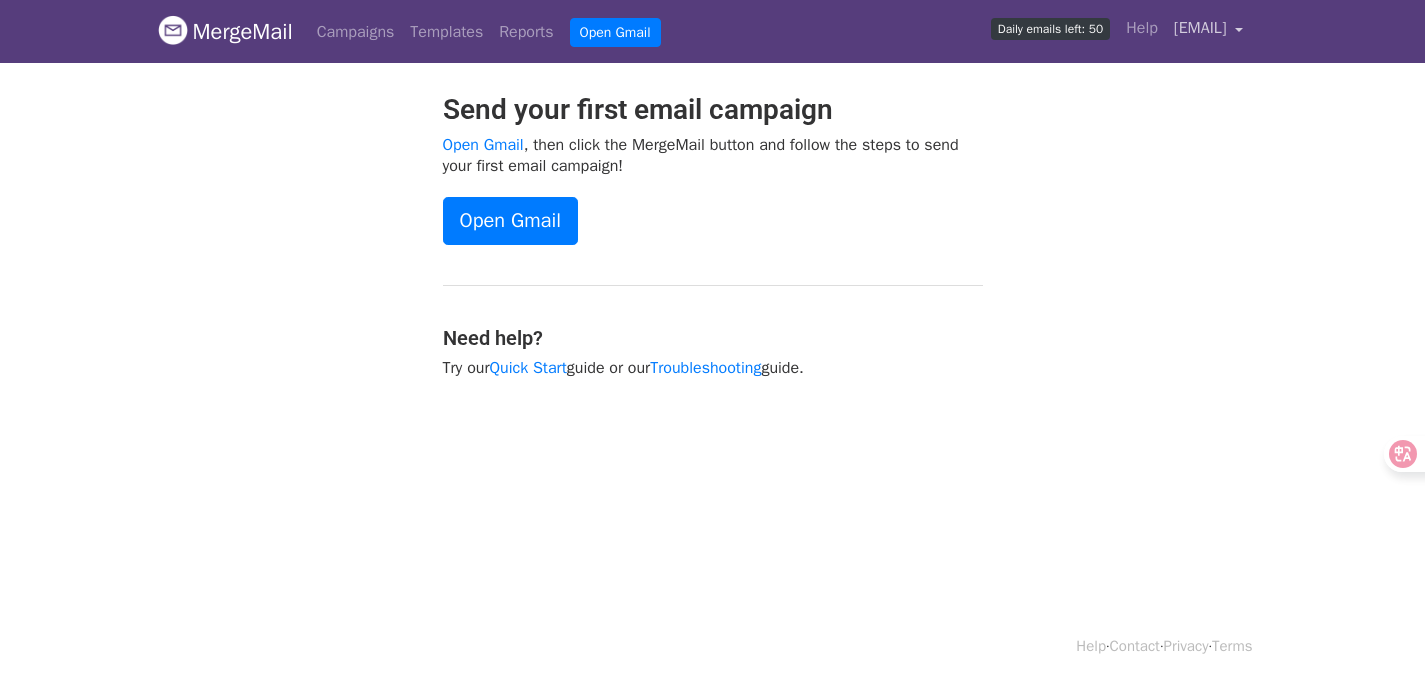 click on "[EMAIL]" at bounding box center (1200, 28) 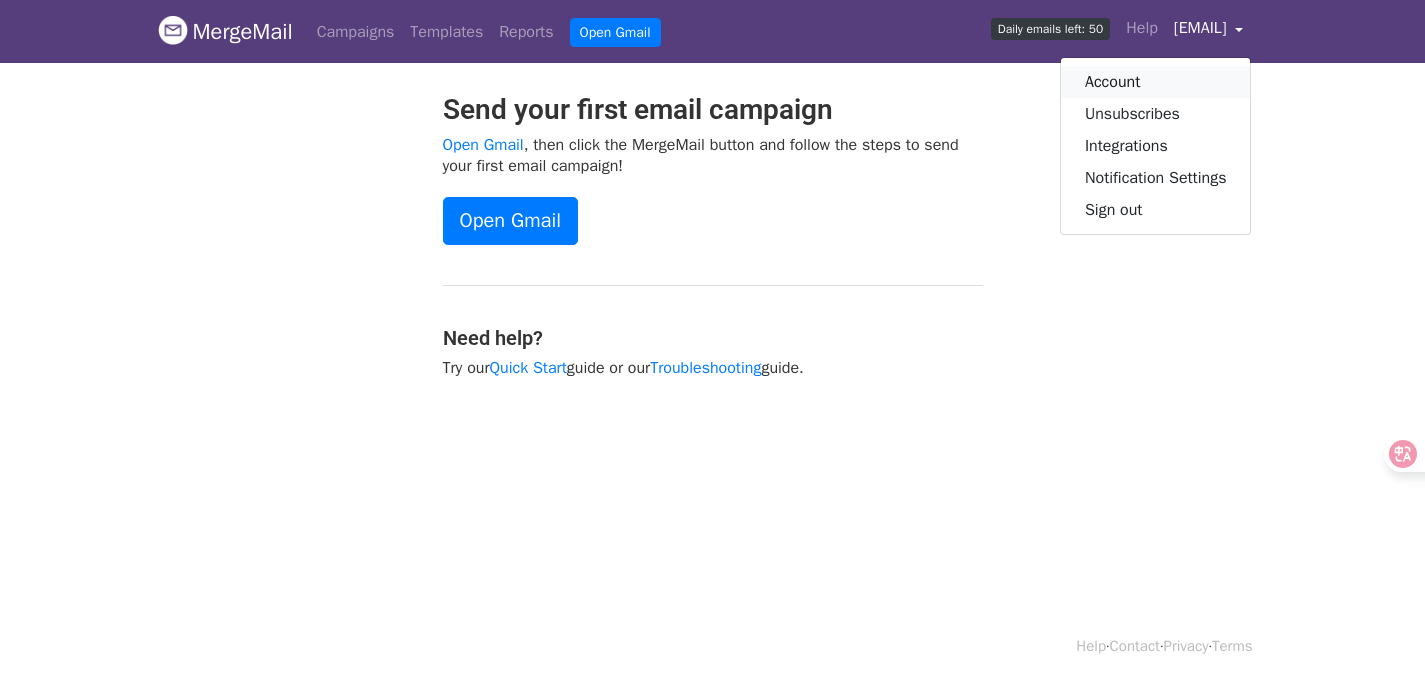 click on "Account" at bounding box center [1156, 82] 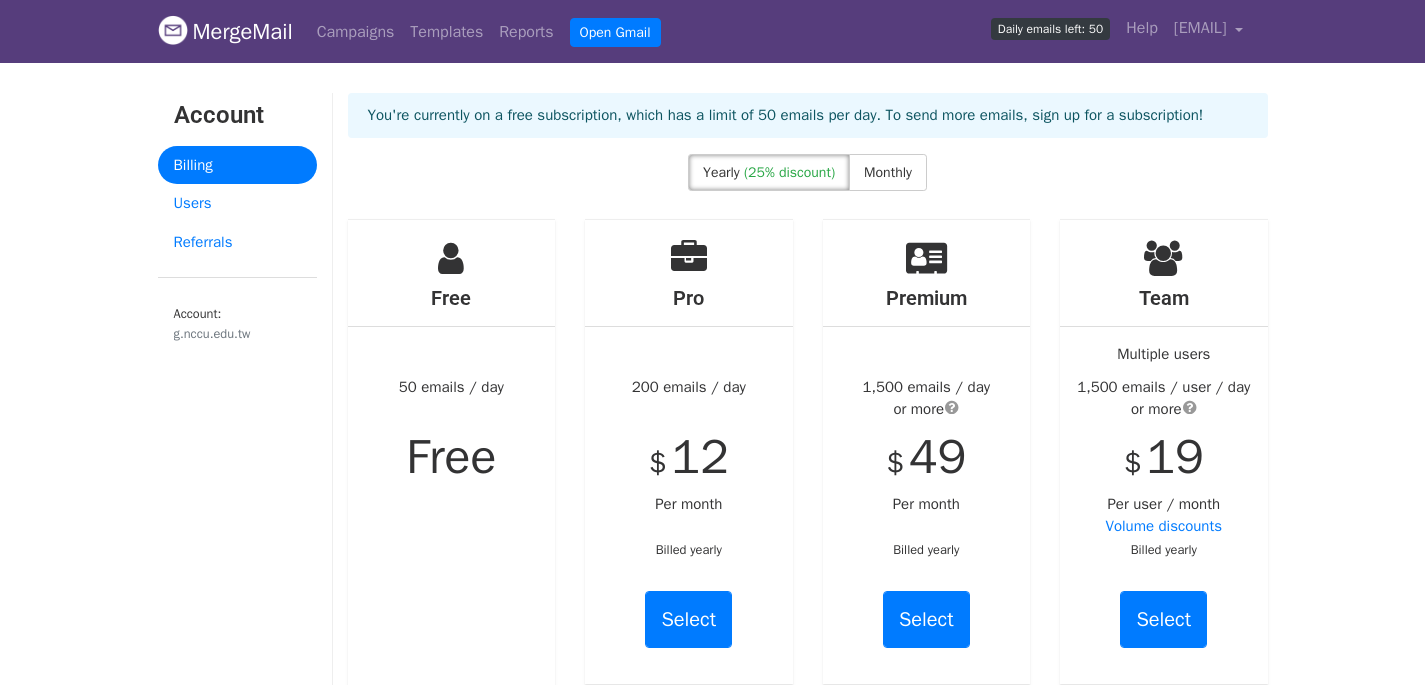 scroll, scrollTop: 0, scrollLeft: 0, axis: both 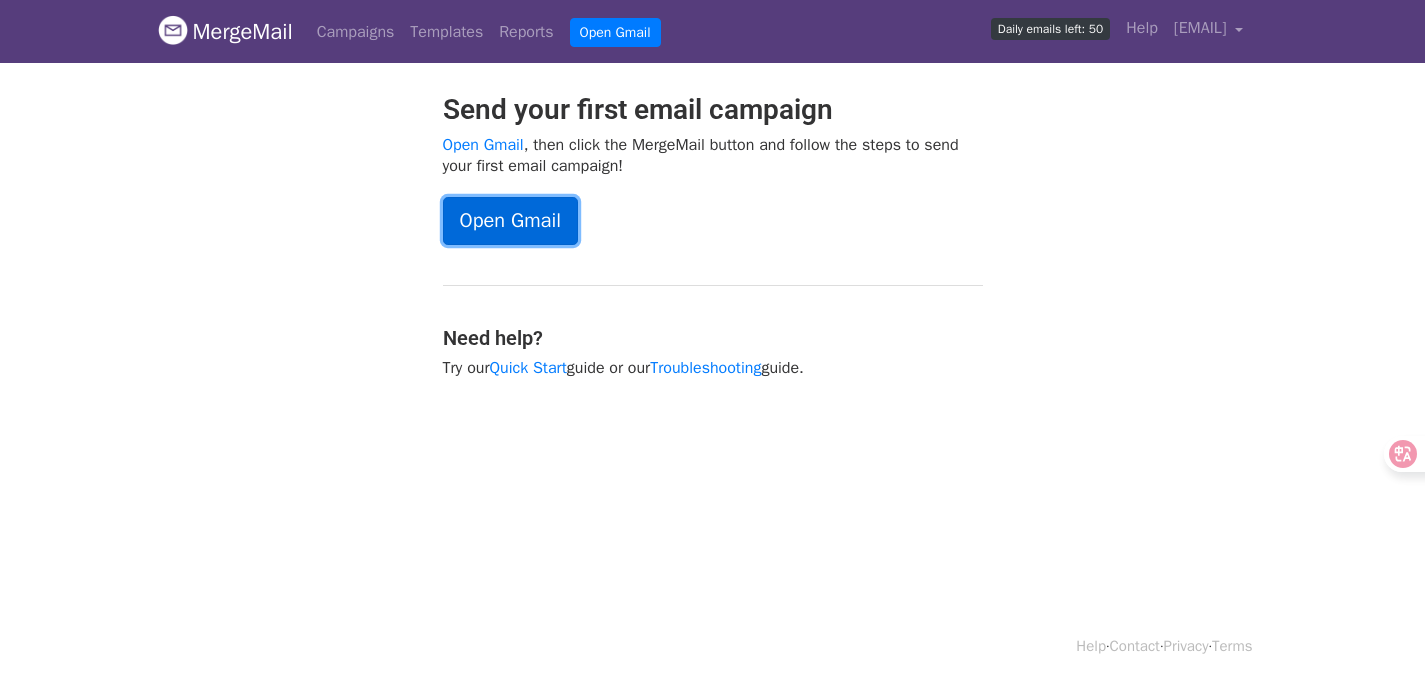 click on "Open Gmail" at bounding box center [510, 221] 